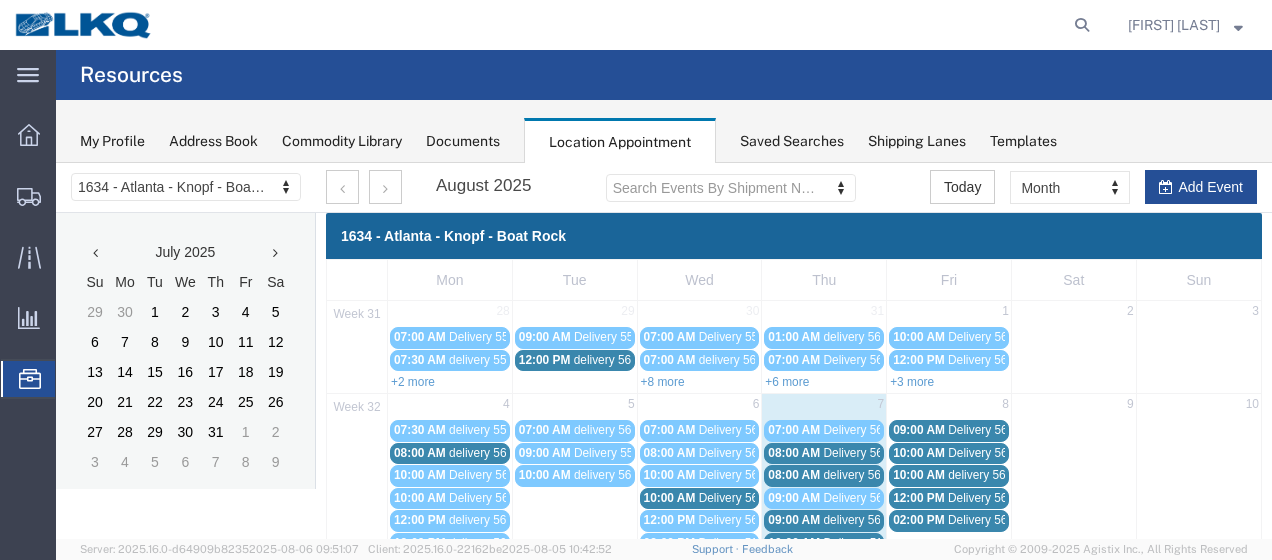scroll, scrollTop: 219, scrollLeft: 0, axis: vertical 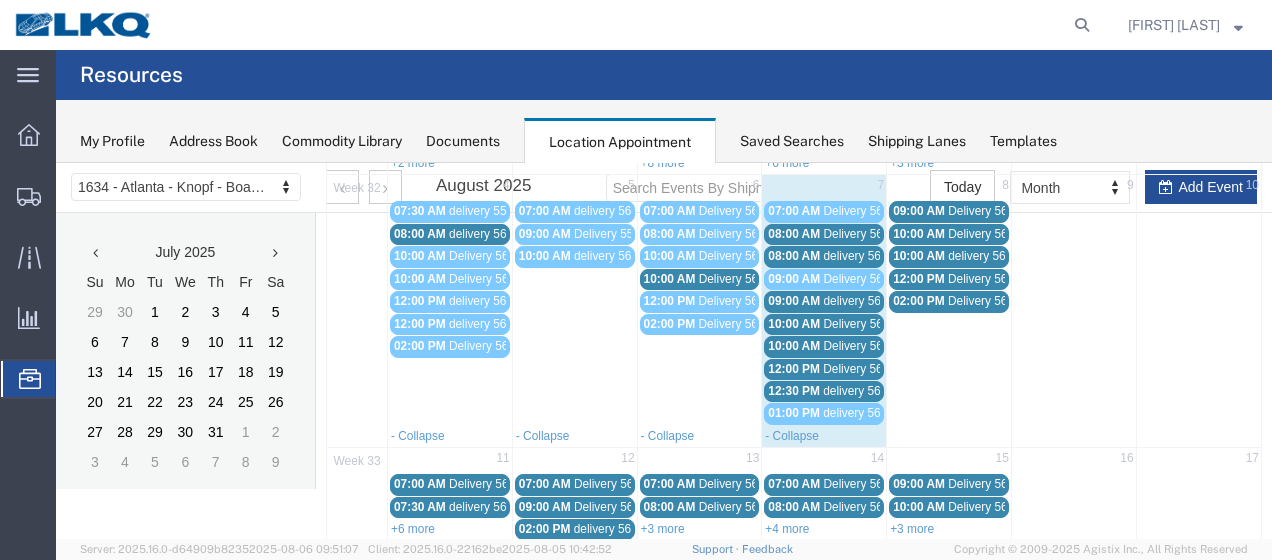 click on "08:00 AM" at bounding box center (420, 234) 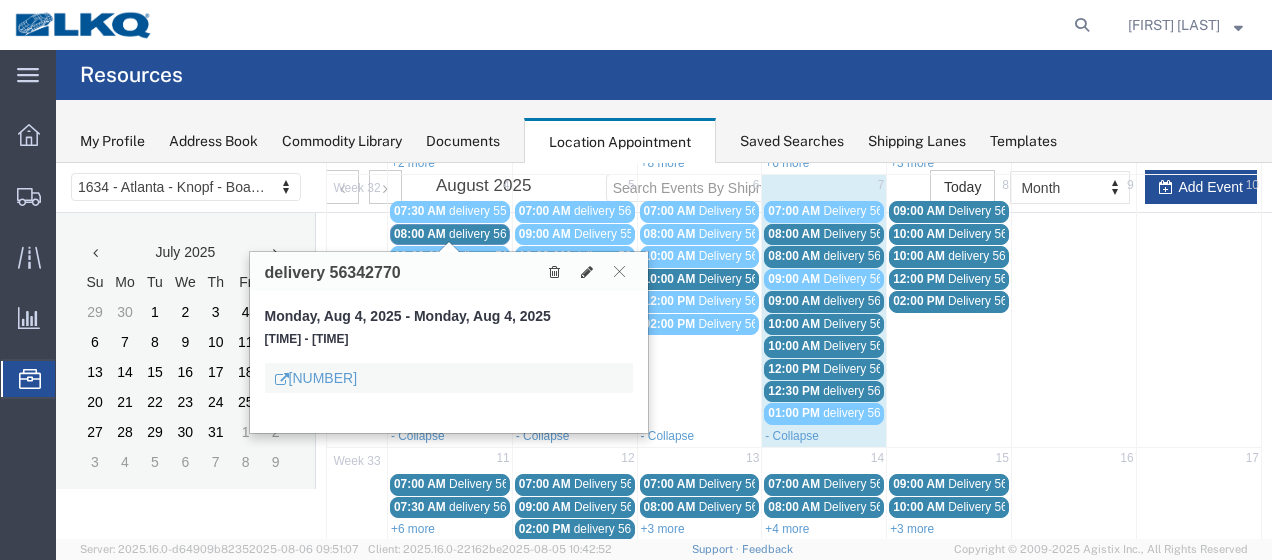 click on "Delivery 56070606" at bounding box center [748, 279] 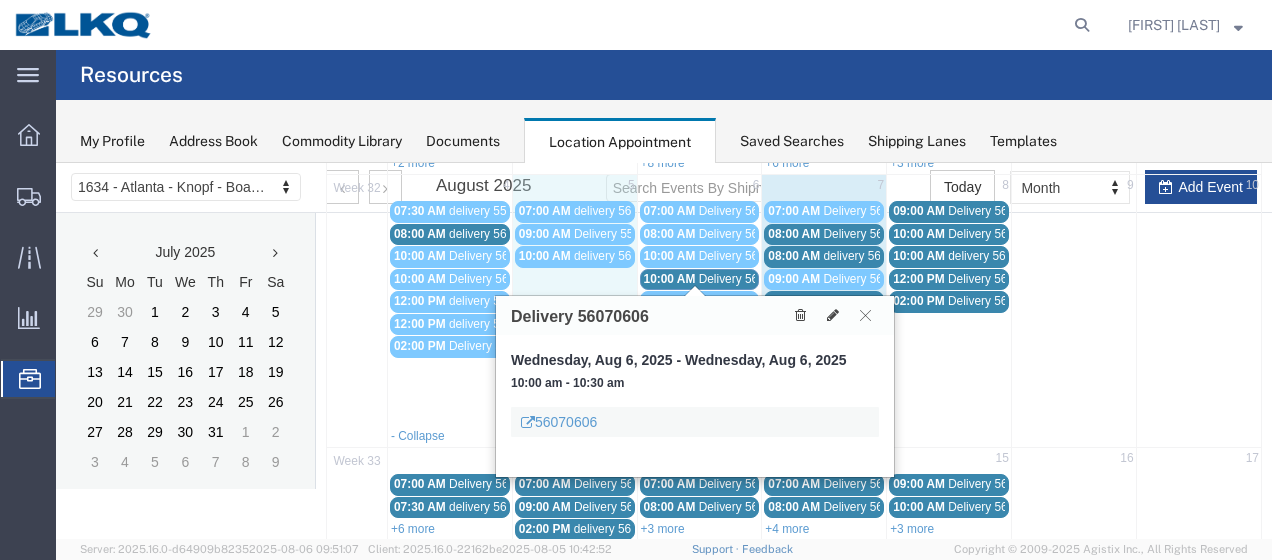 click on "[TIME] delivery [NUMBER]" at bounding box center (574, 335) 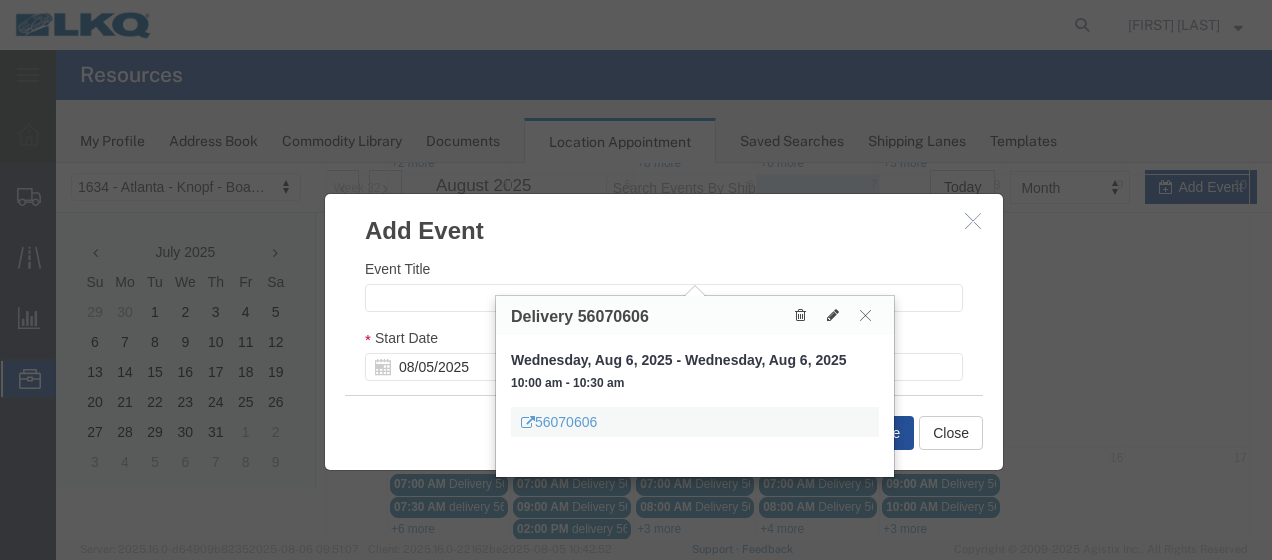 click at bounding box center [973, 220] 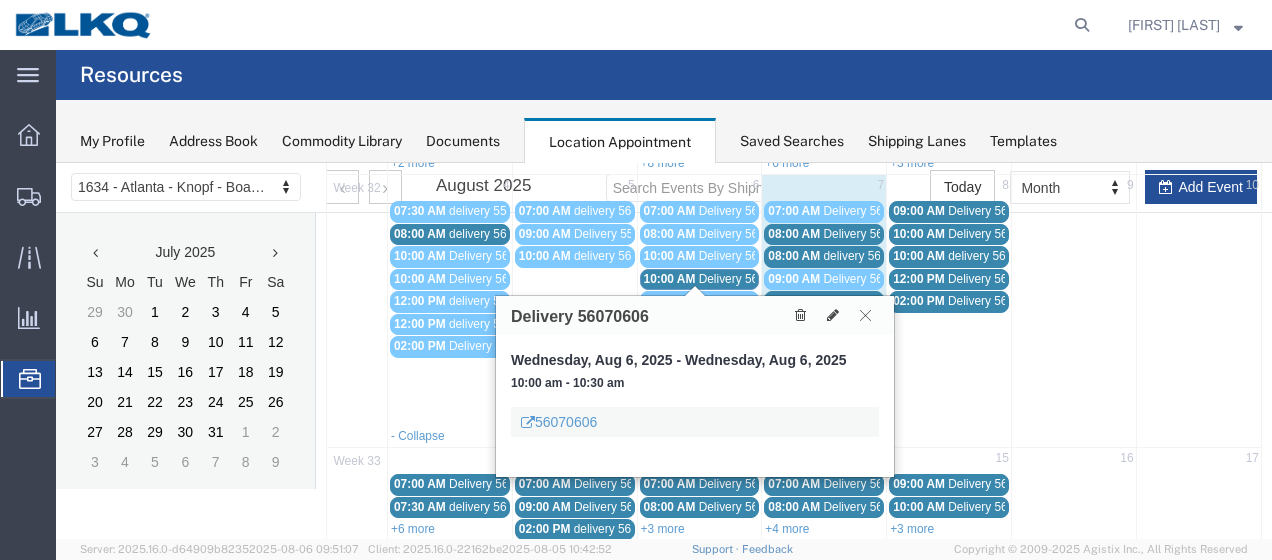 click at bounding box center (865, 315) 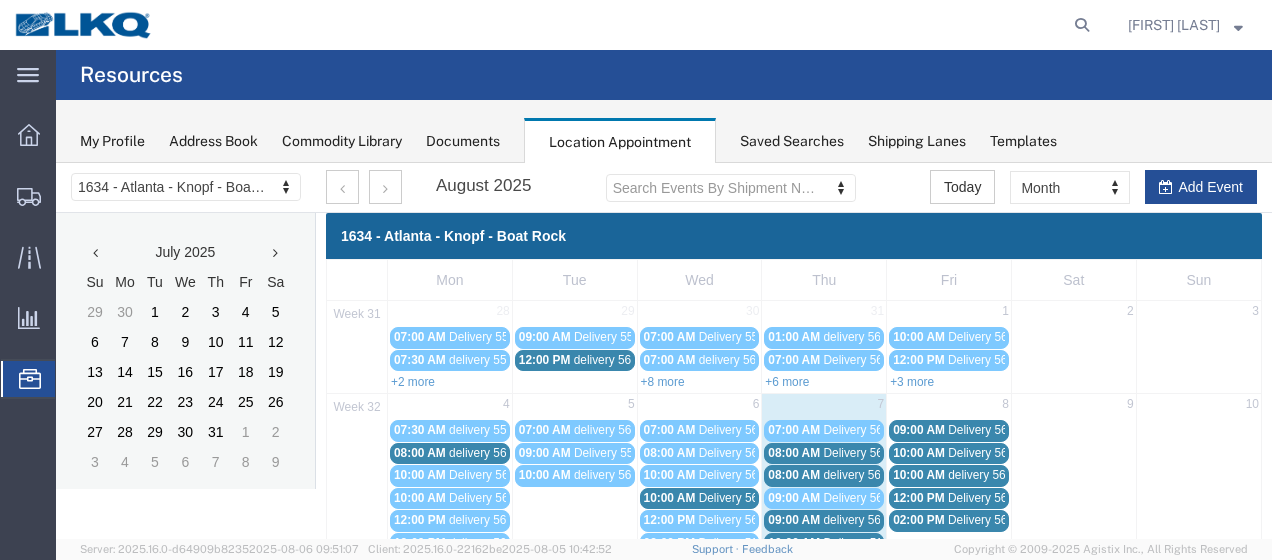scroll, scrollTop: 100, scrollLeft: 0, axis: vertical 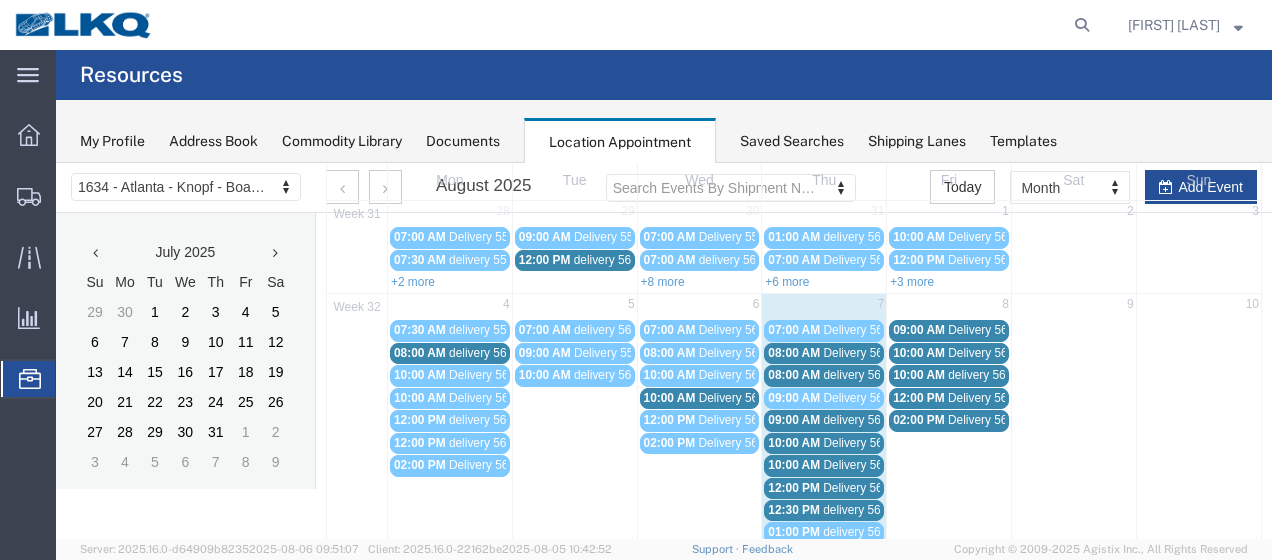 click on "[TIME] delivery [NUMBER]" at bounding box center (450, 330) 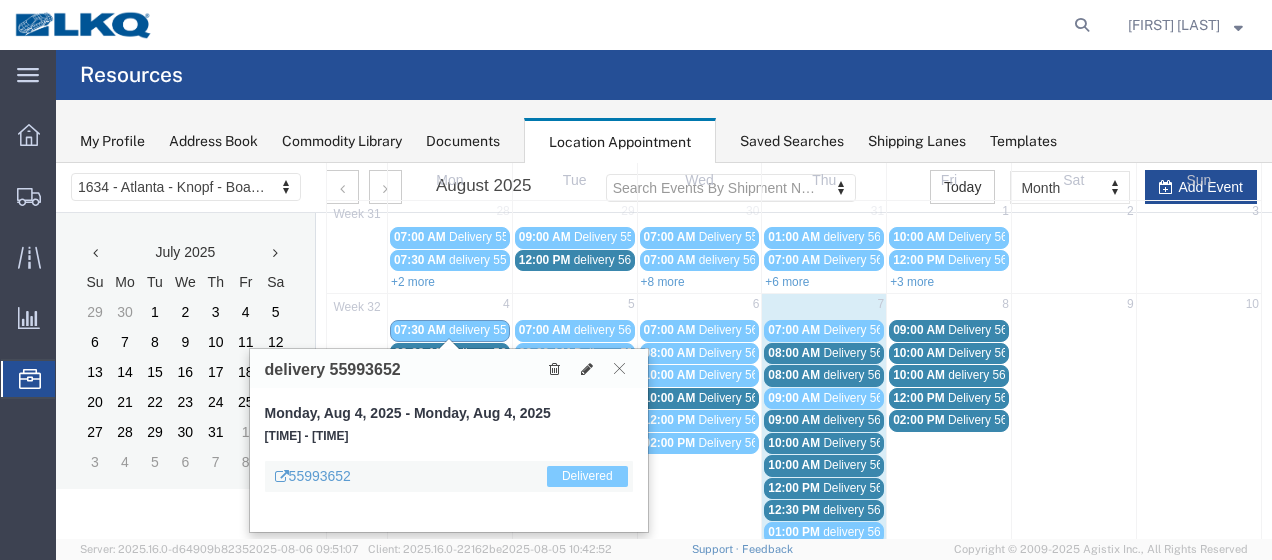 click on "delivery 56342770" at bounding box center [497, 353] 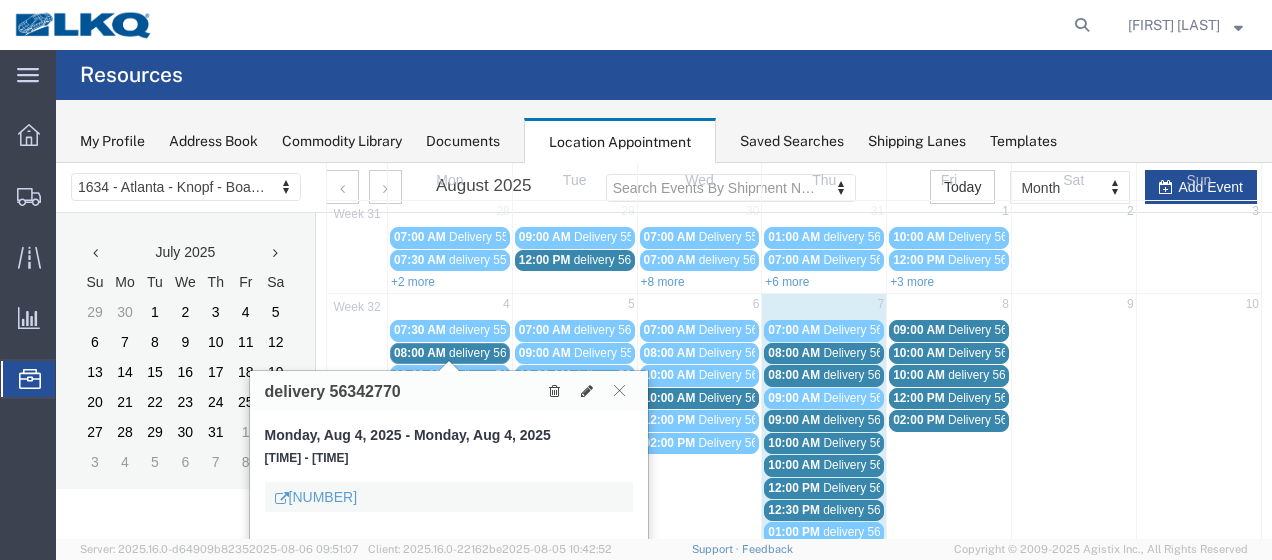 click on "Delivery 56070606" at bounding box center [748, 398] 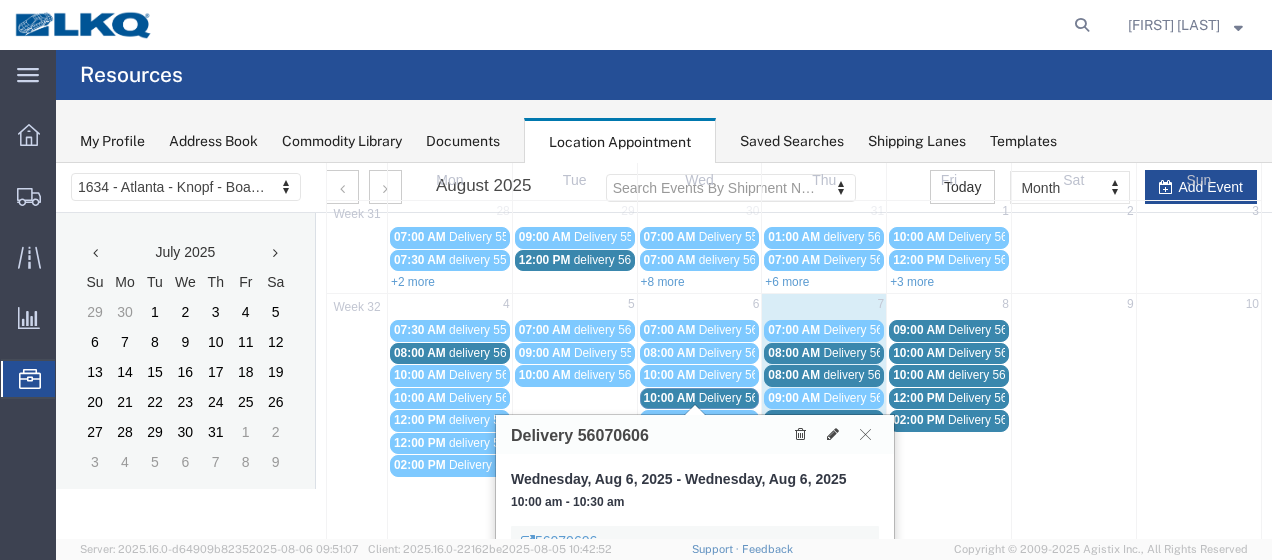 click on "08:00 AM" at bounding box center [794, 353] 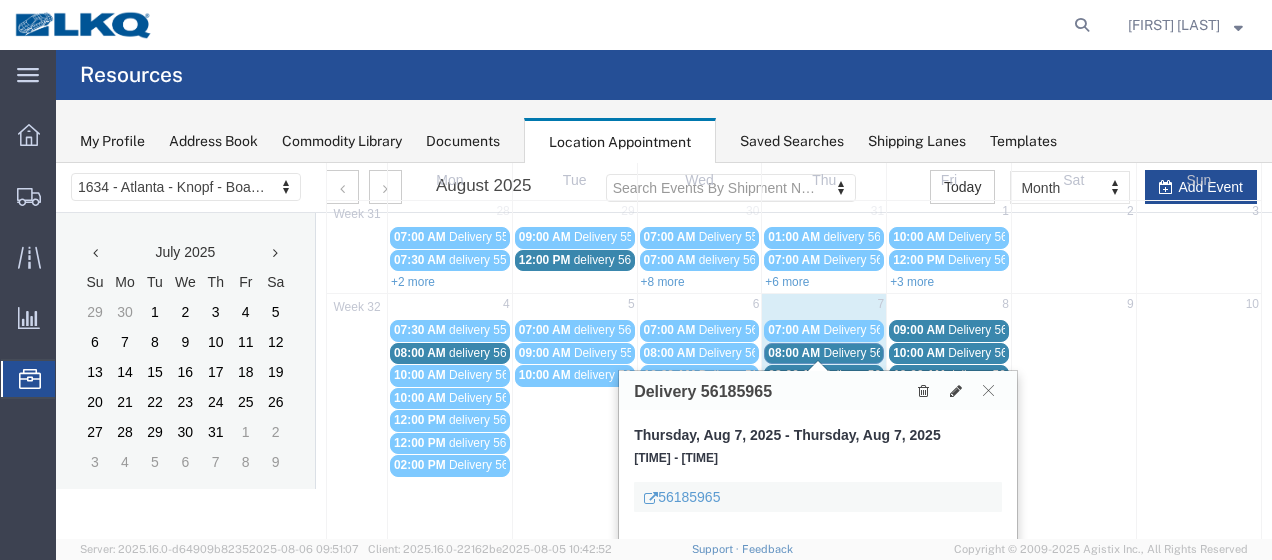 click on "08:00 AM" at bounding box center (794, 375) 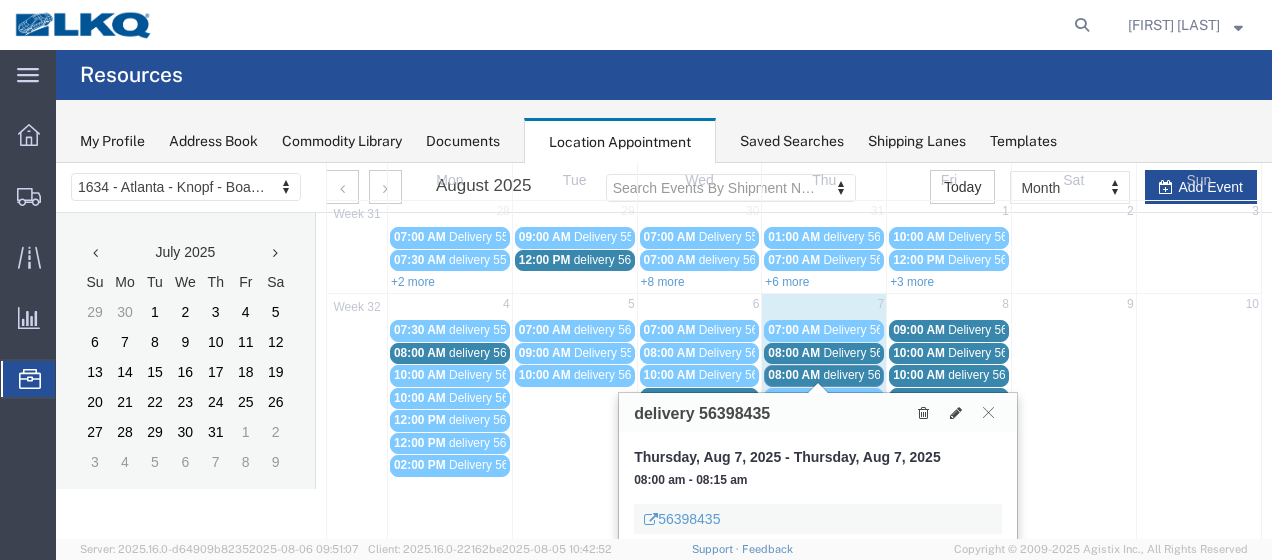 click on "[TIME] Delivery [NUMBER]" at bounding box center (824, 398) 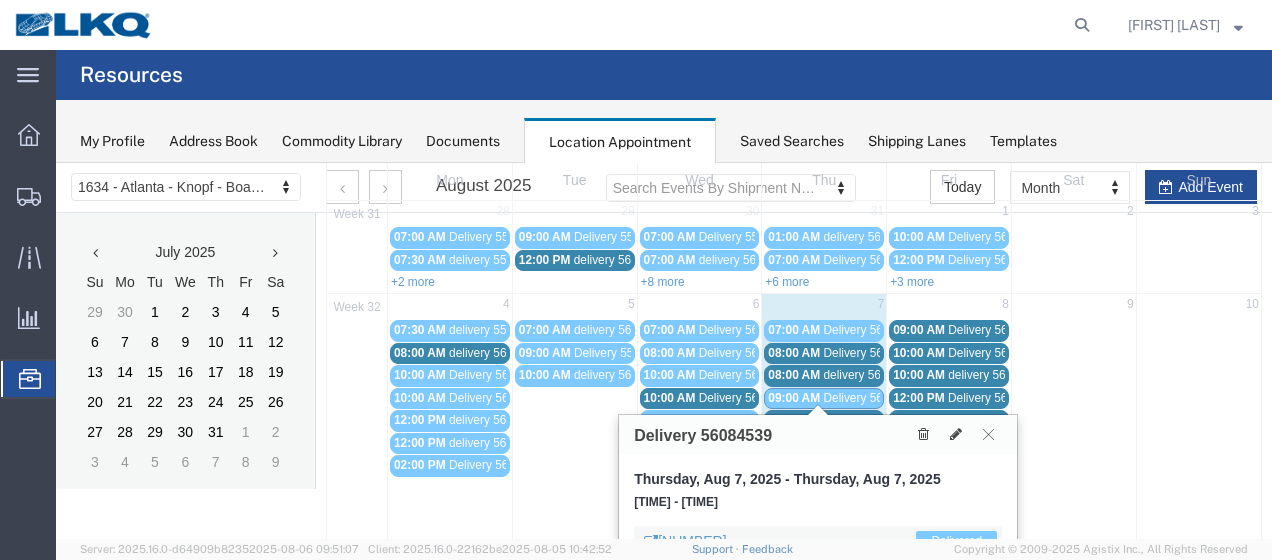 click on "09:00 AM" at bounding box center [794, 420] 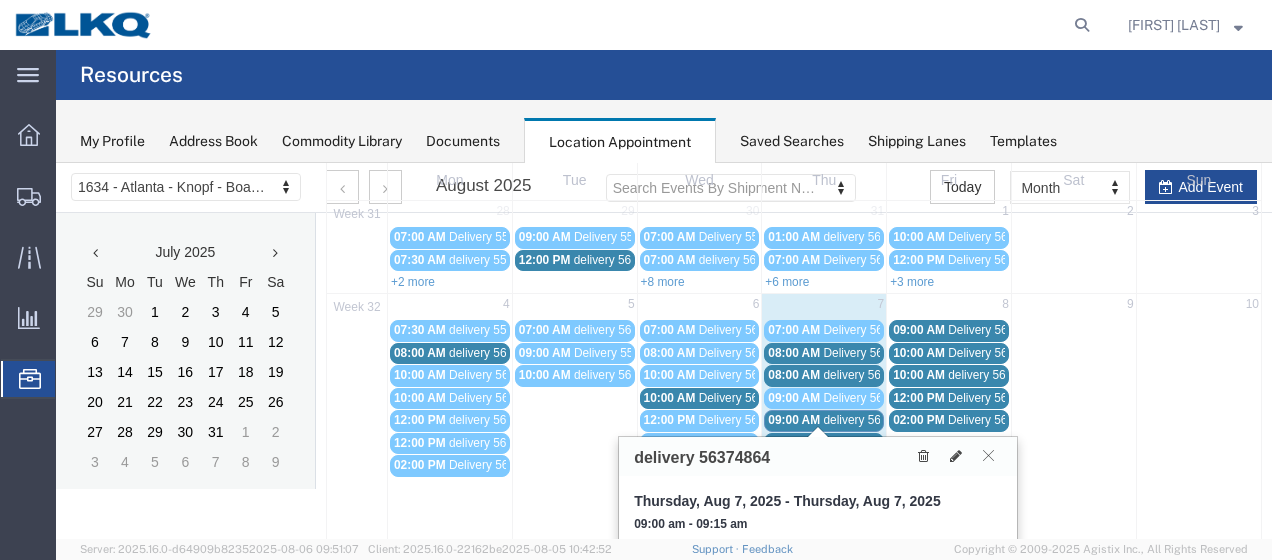 click on "[TIME] Delivery [NUMBER]" at bounding box center [824, 443] 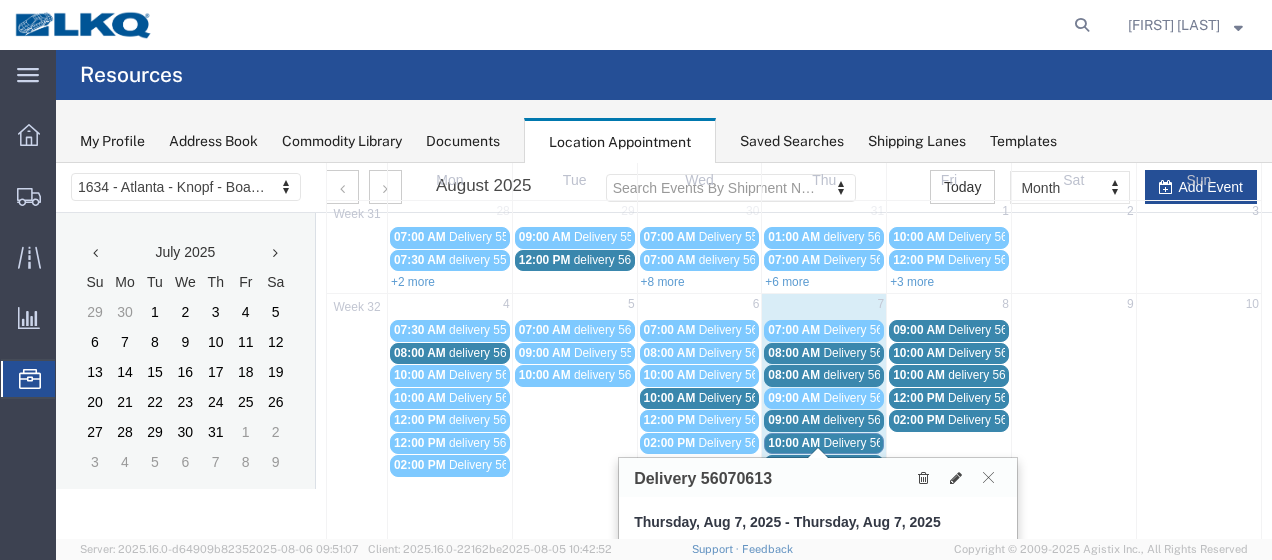click on "10:00 AM" at bounding box center (794, 465) 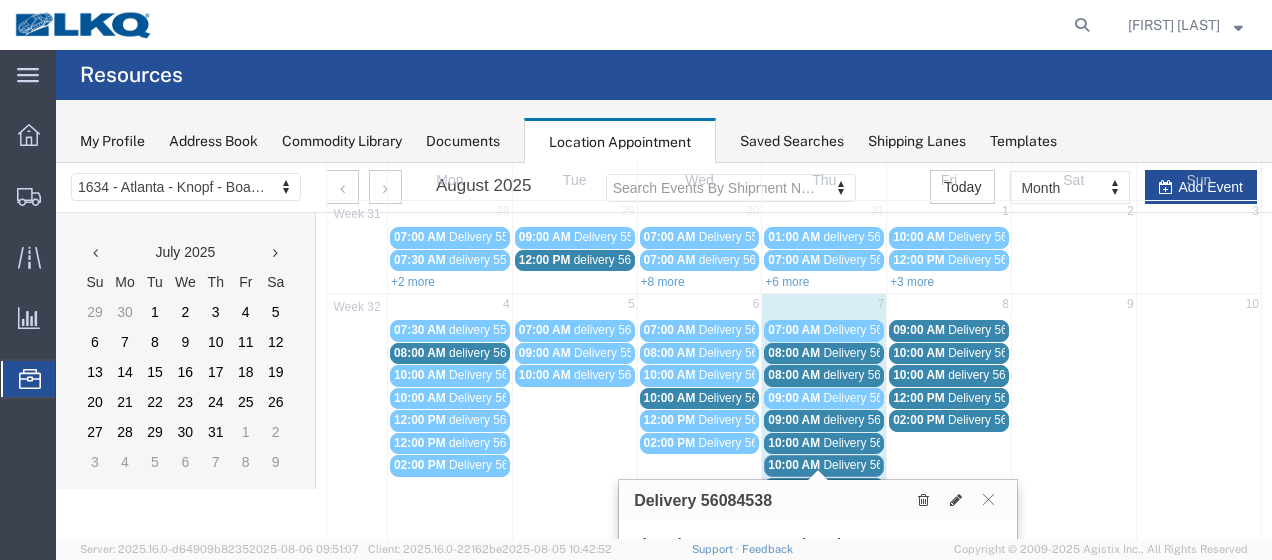 click on "[TIME] Delivery [NUMBER]" at bounding box center (824, 488) 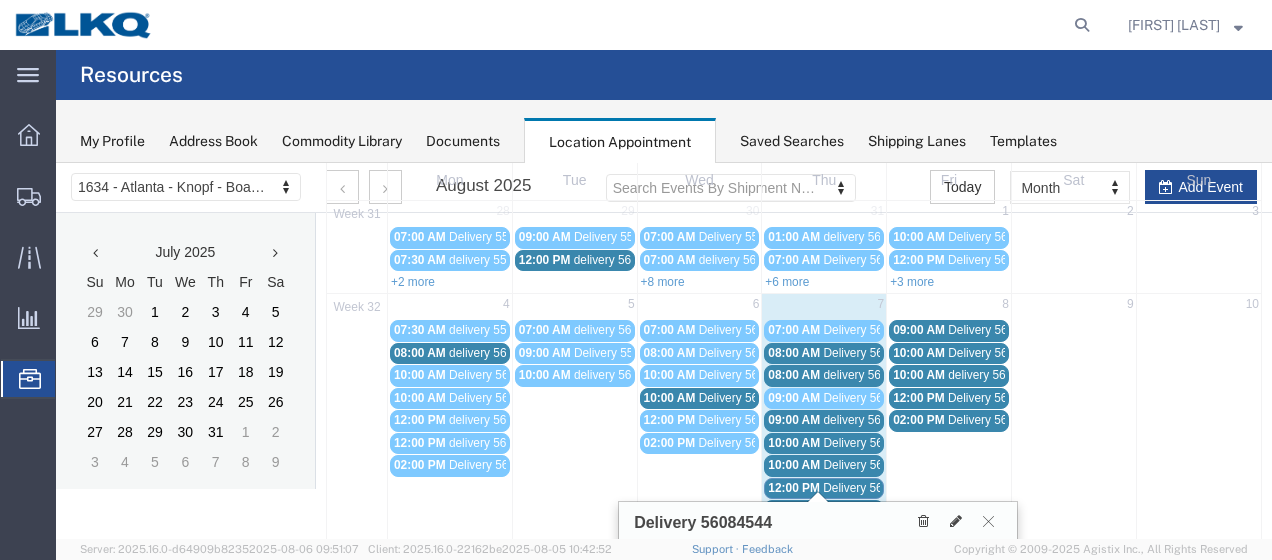 click on "12:30 PM" at bounding box center [794, 510] 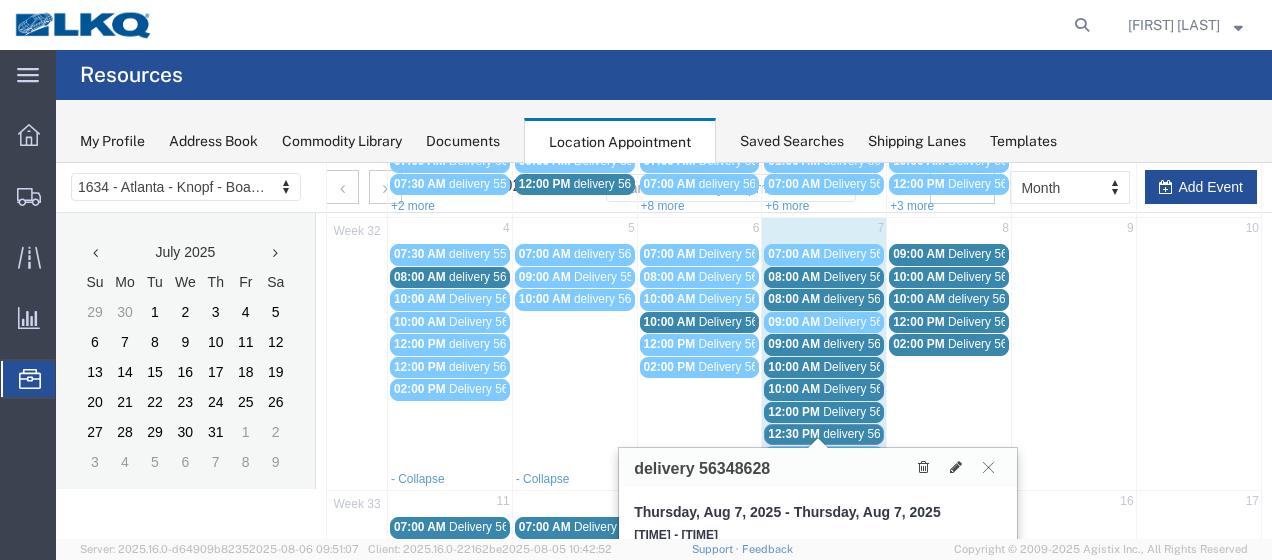 scroll, scrollTop: 200, scrollLeft: 0, axis: vertical 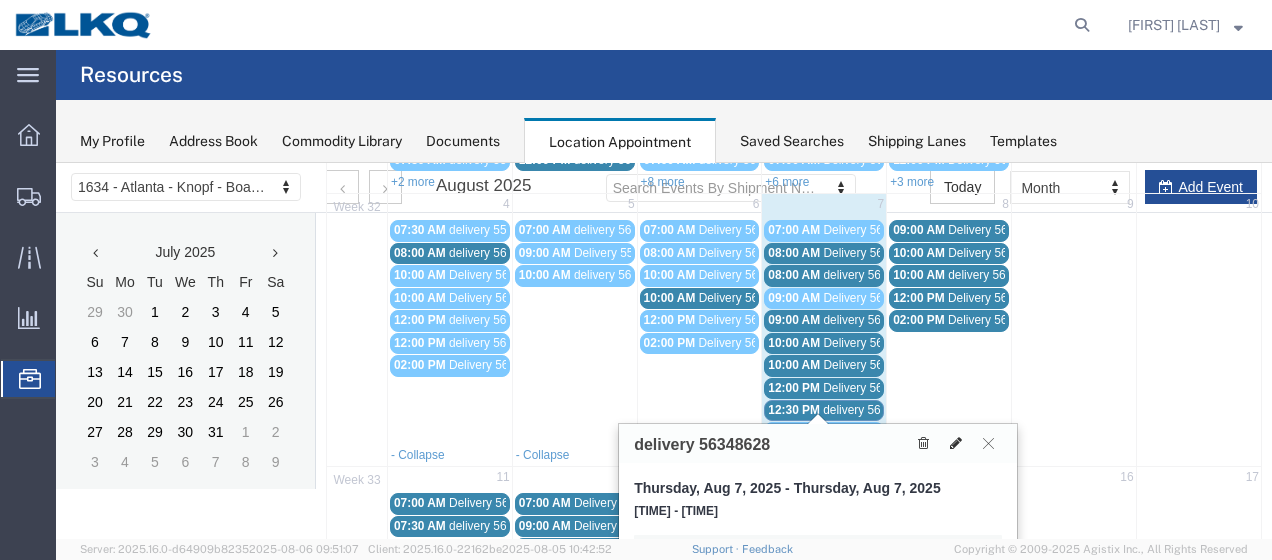 click at bounding box center (956, 443) 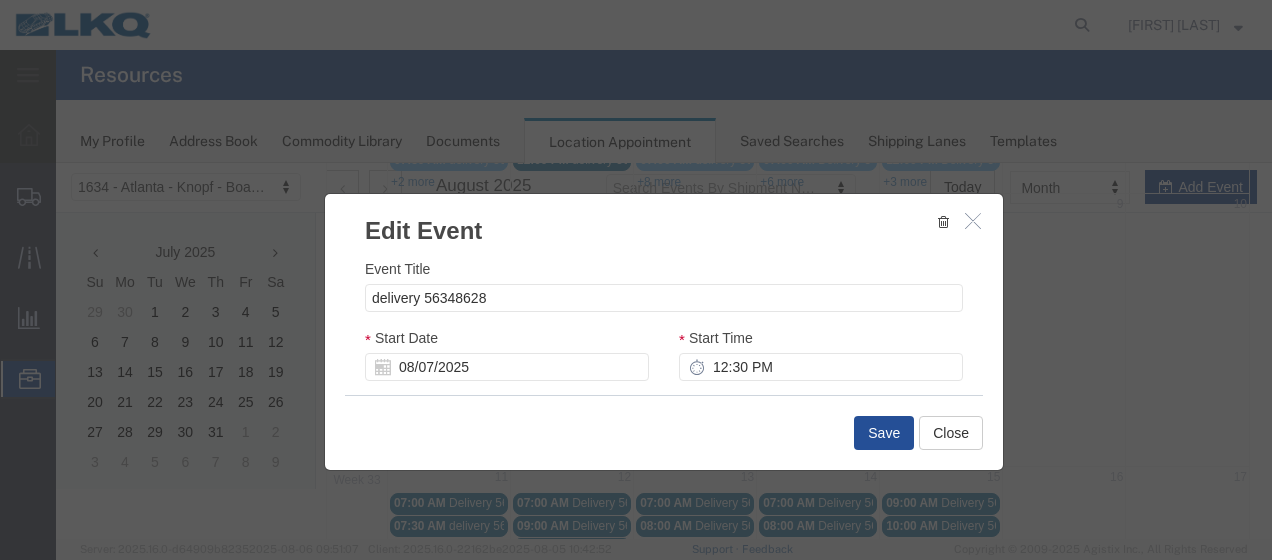 select 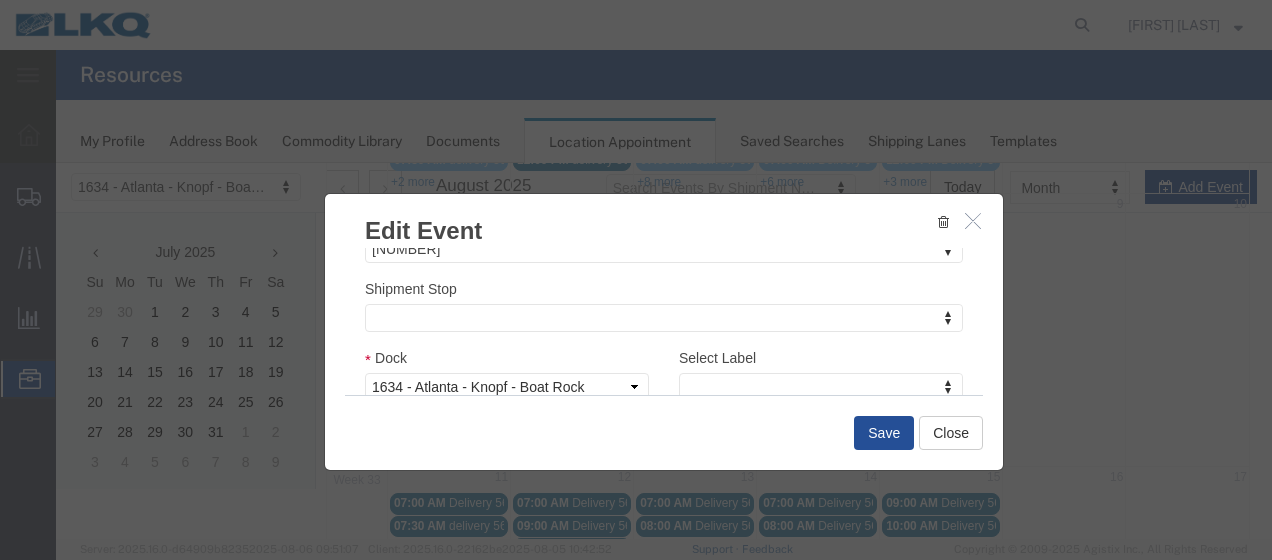 scroll, scrollTop: 258, scrollLeft: 0, axis: vertical 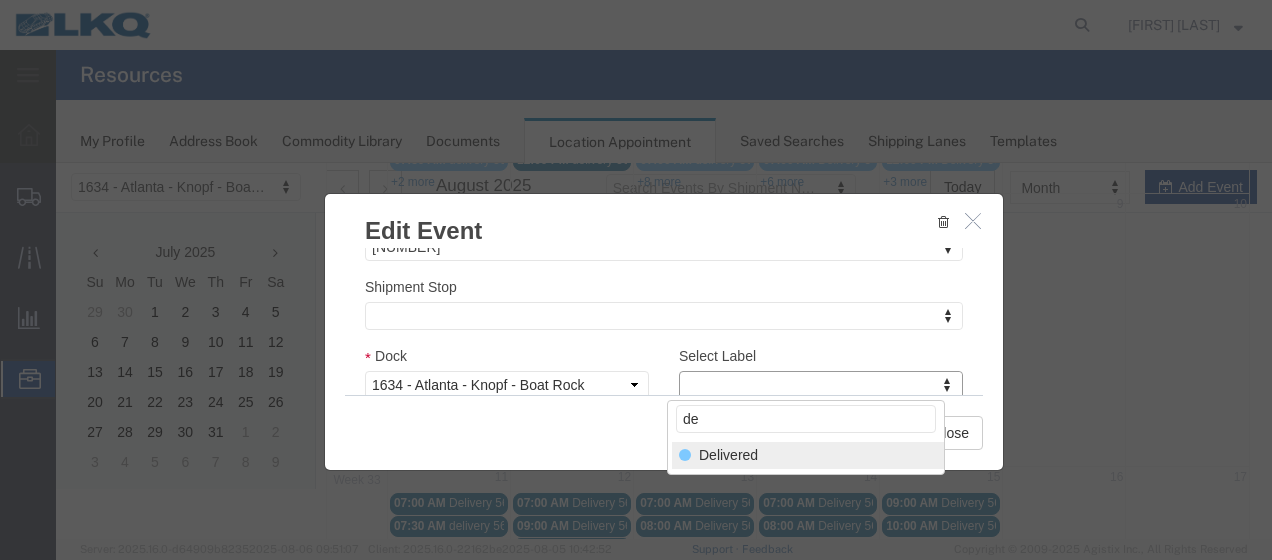 type on "de" 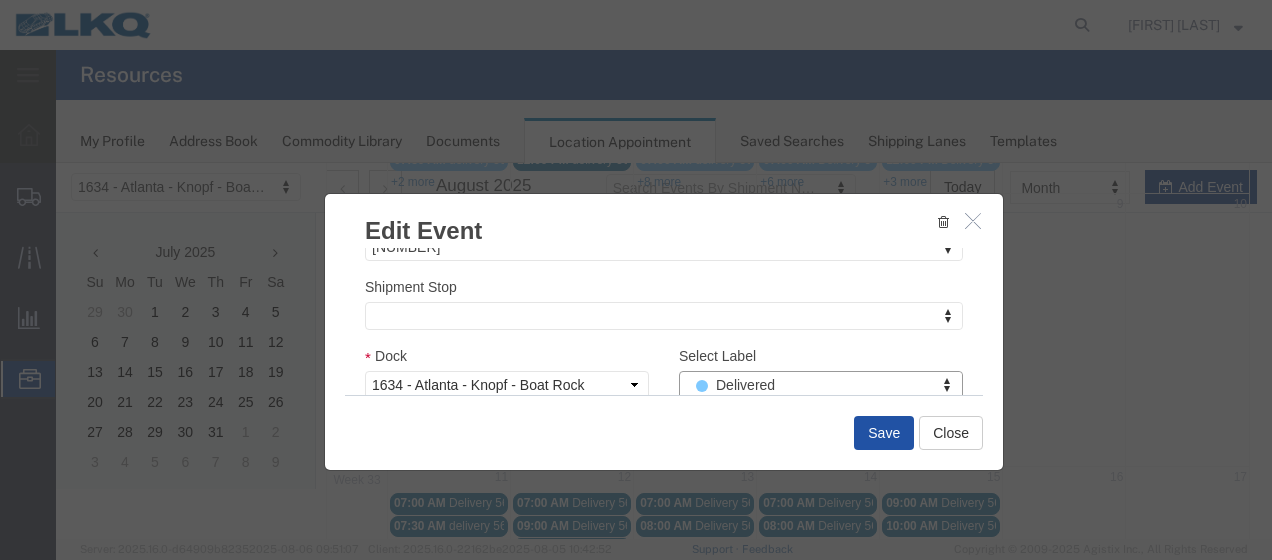 click on "Save" at bounding box center [884, 433] 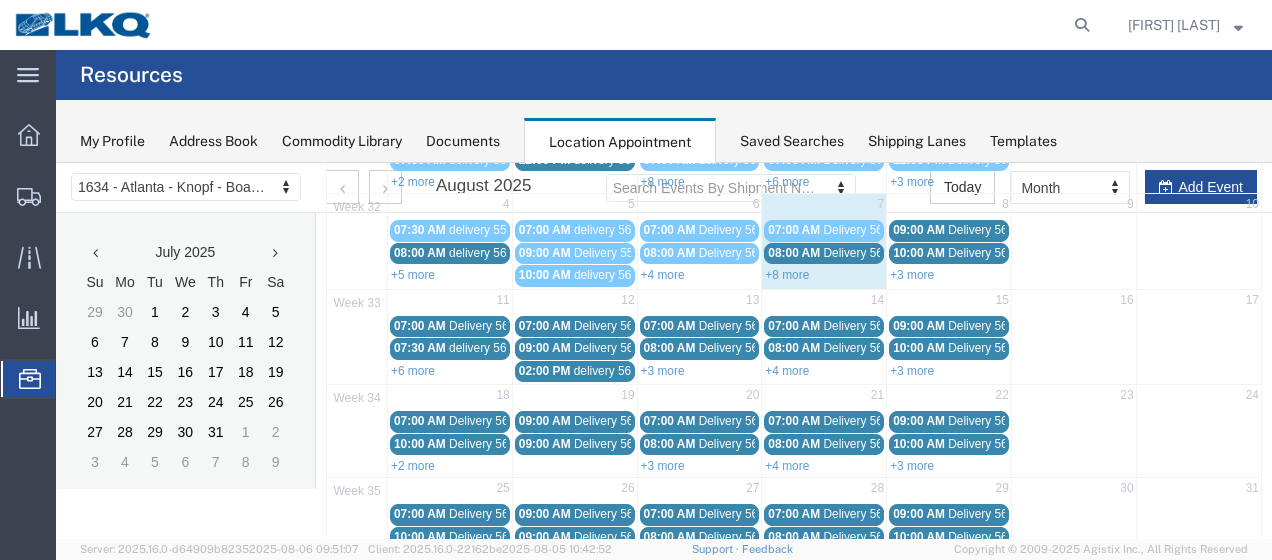 scroll, scrollTop: 119, scrollLeft: 0, axis: vertical 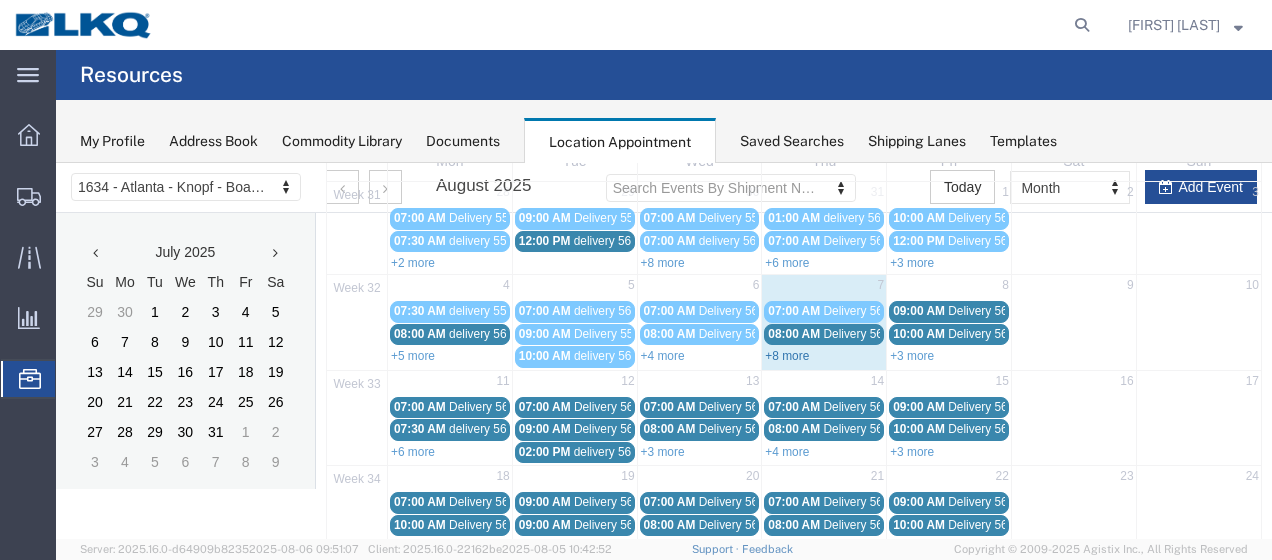 click on "+8 more" at bounding box center (787, 356) 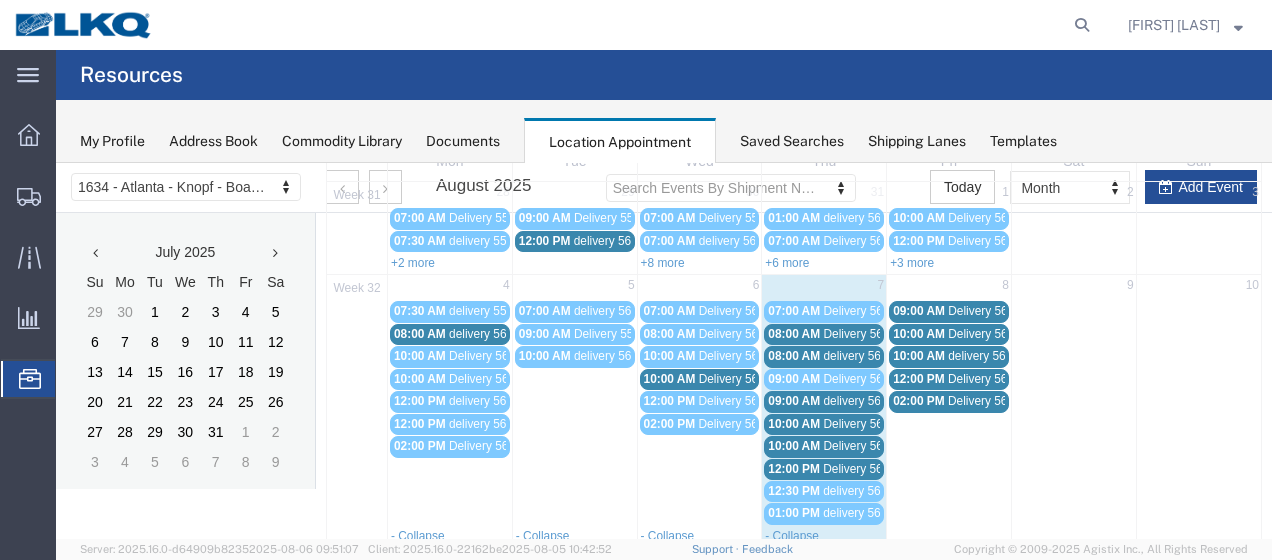 click on "10:00 AM" at bounding box center (794, 424) 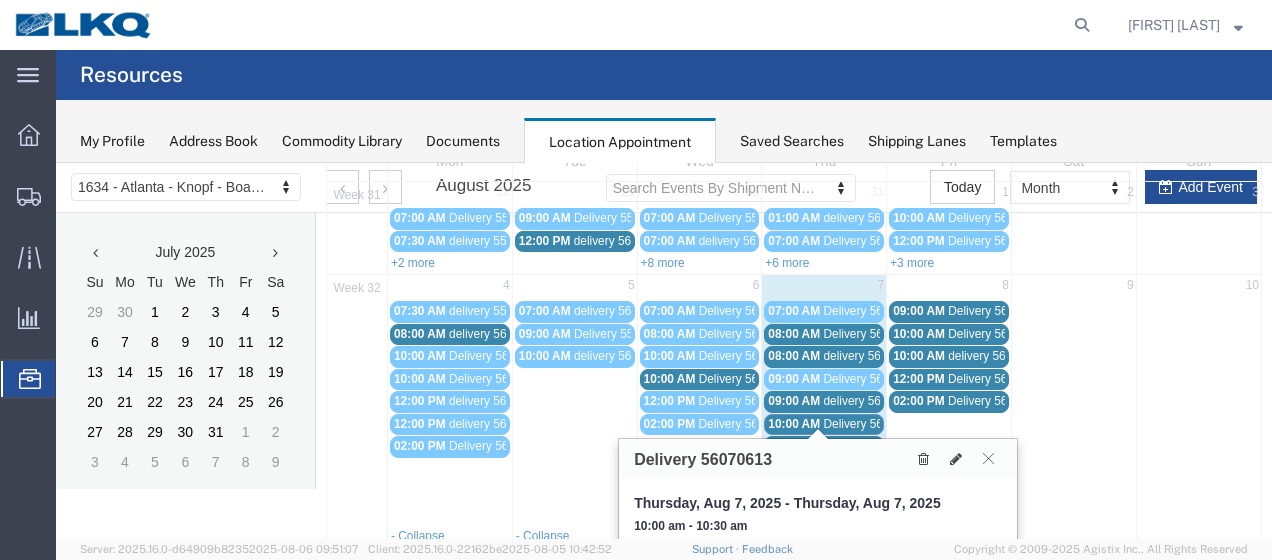 click on "[TIME] Delivery [NUMBER]" at bounding box center [824, 446] 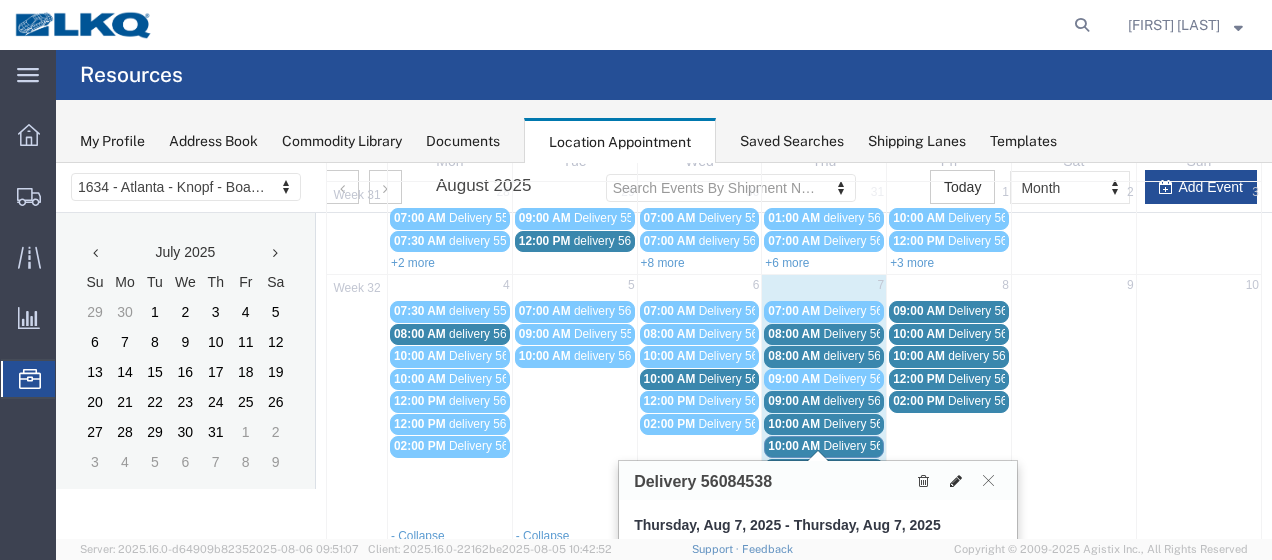 click at bounding box center (956, 481) 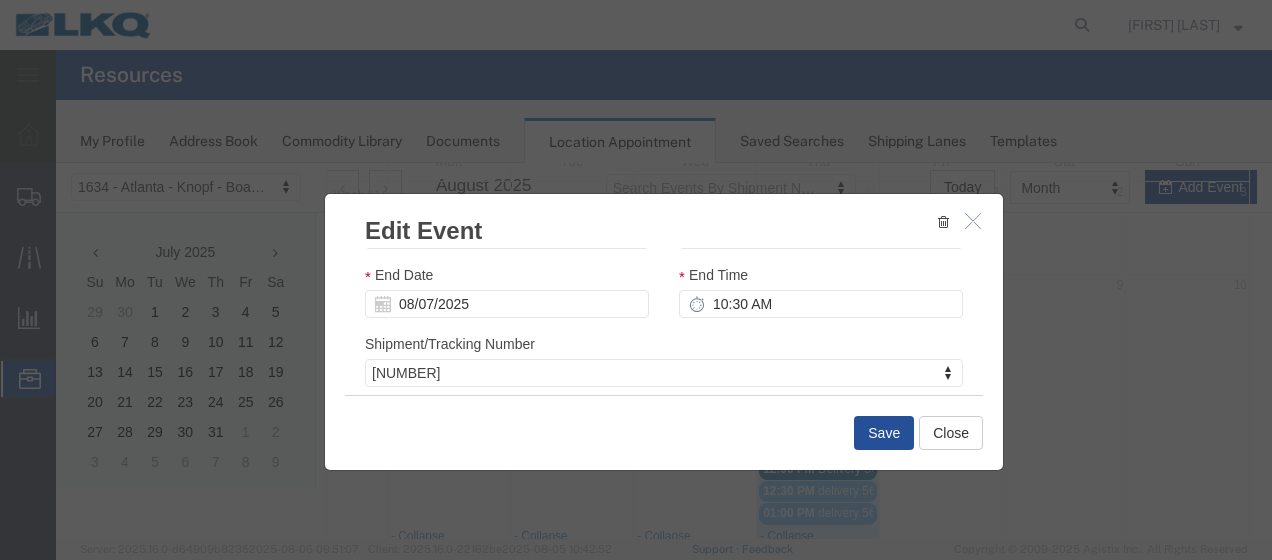 scroll, scrollTop: 258, scrollLeft: 0, axis: vertical 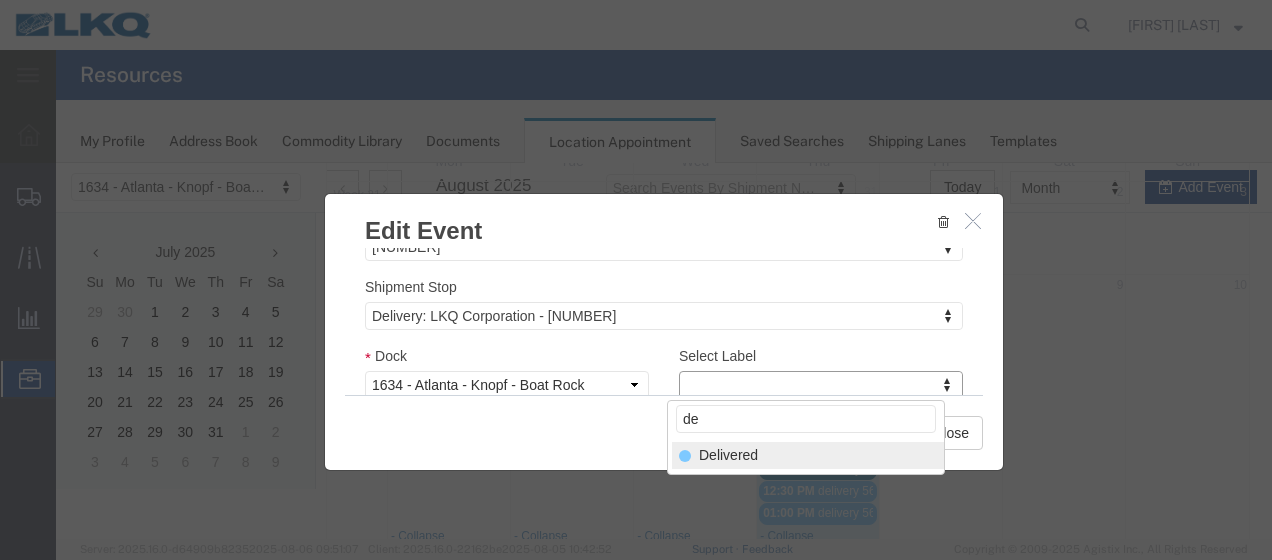 type on "de" 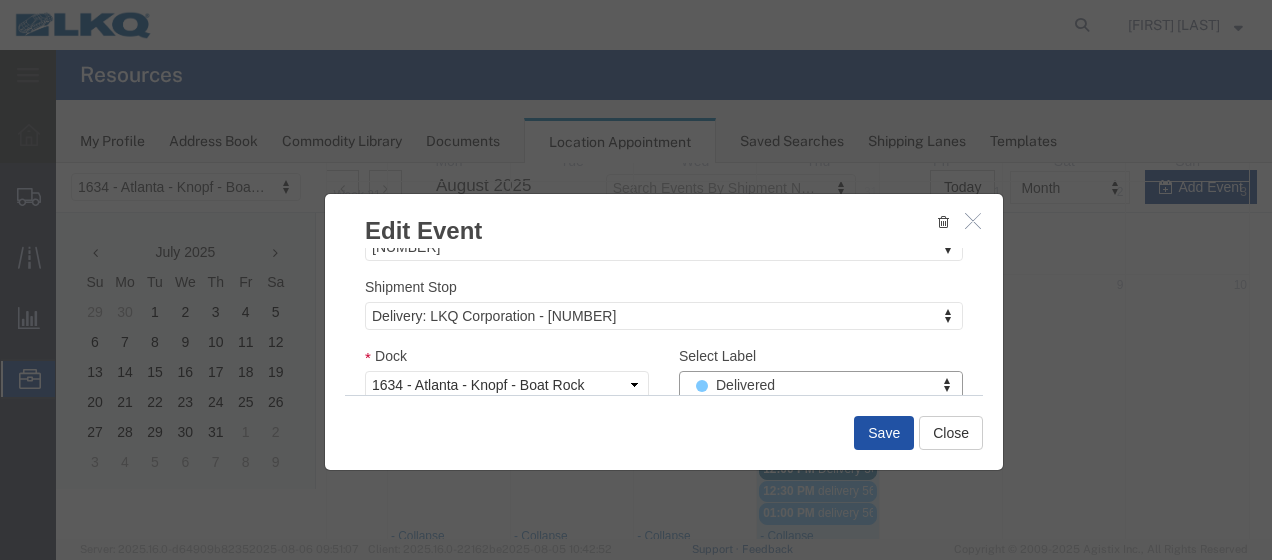 click on "Save" at bounding box center (884, 433) 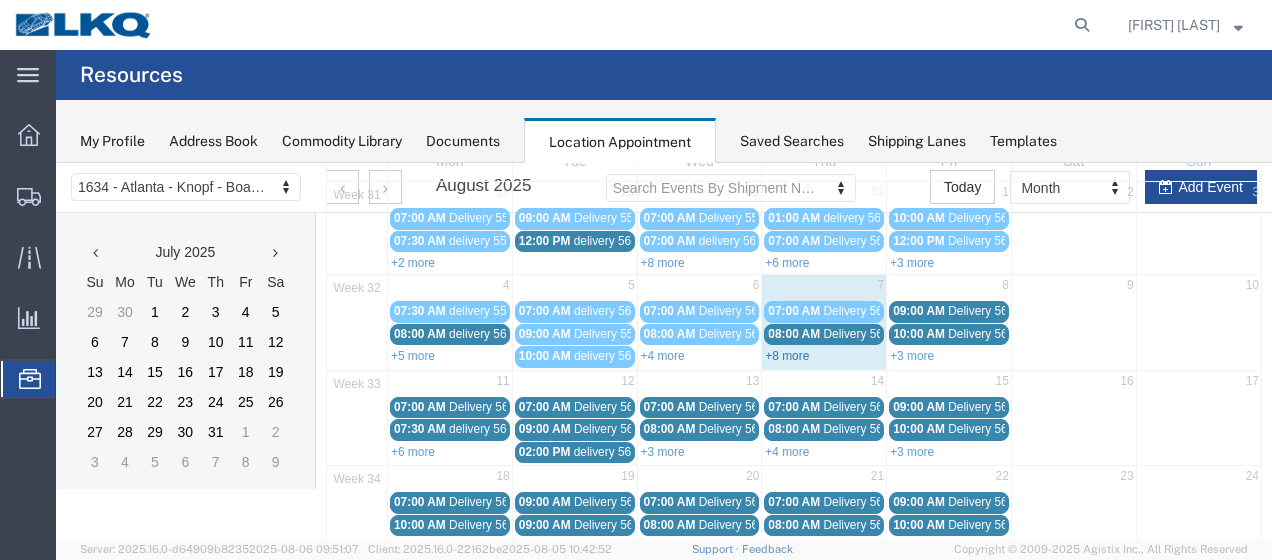 click on "+8 more" at bounding box center [787, 356] 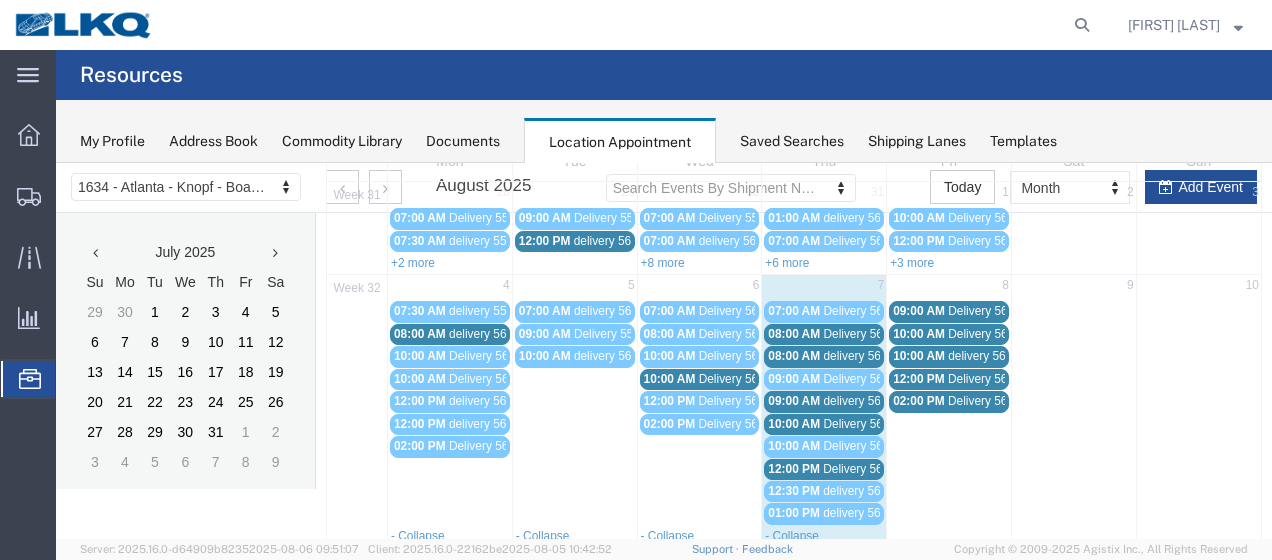 click on "08:00 AM" at bounding box center [794, 334] 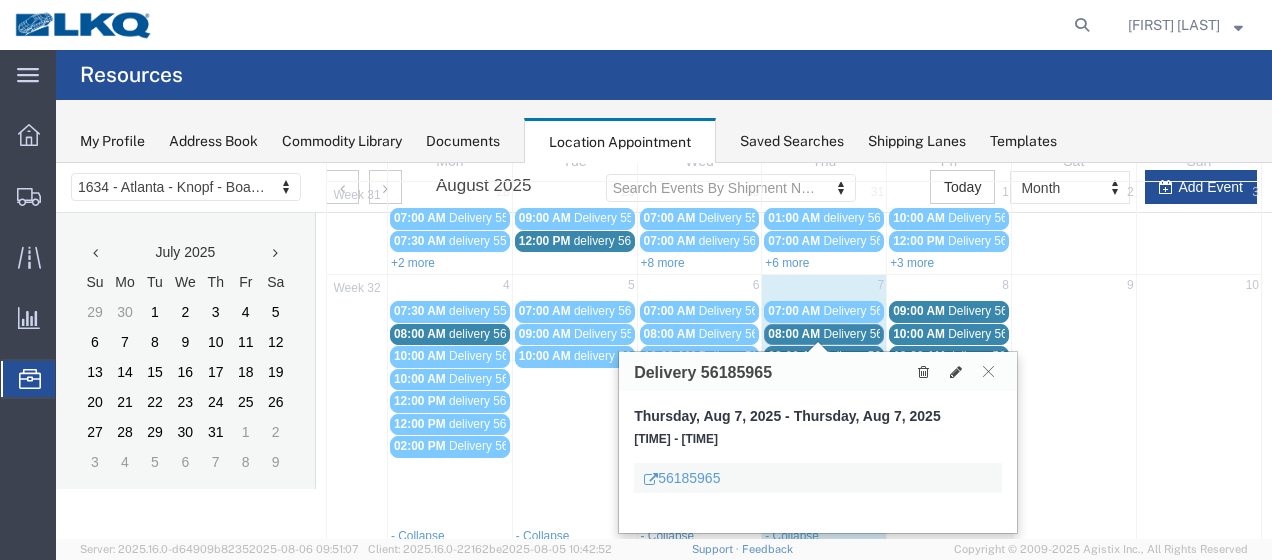 click on "delivery 56398435" at bounding box center [871, 356] 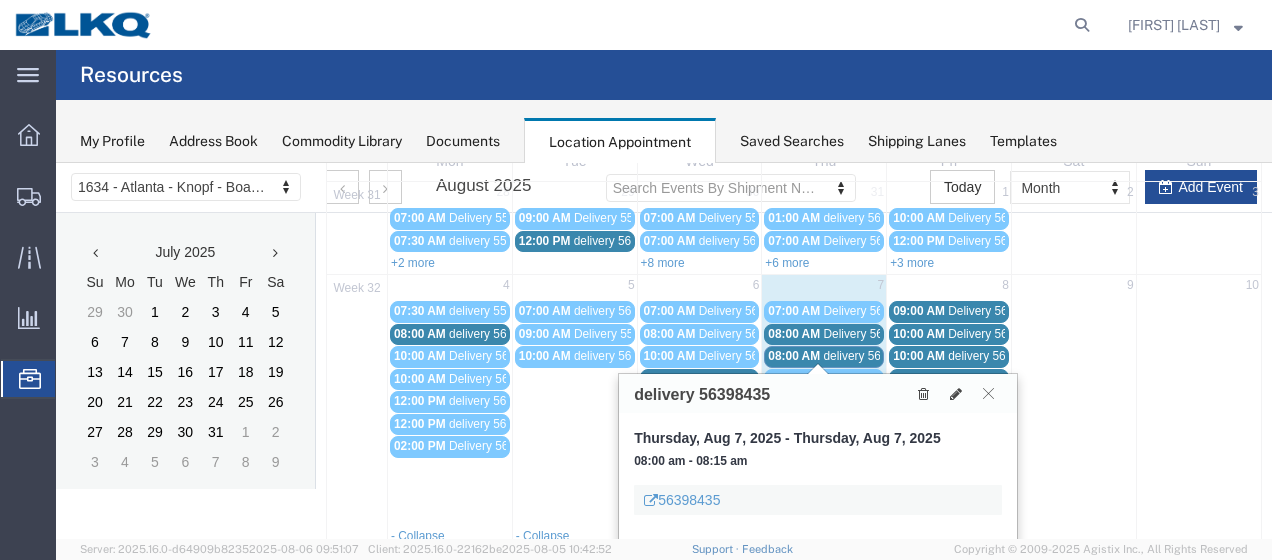 click 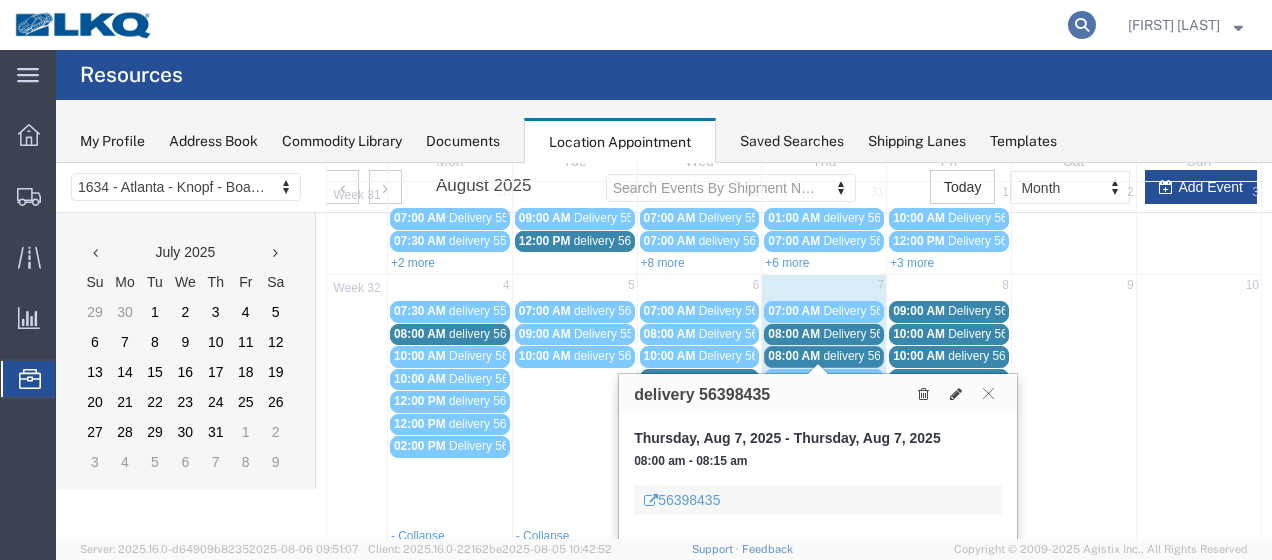 click 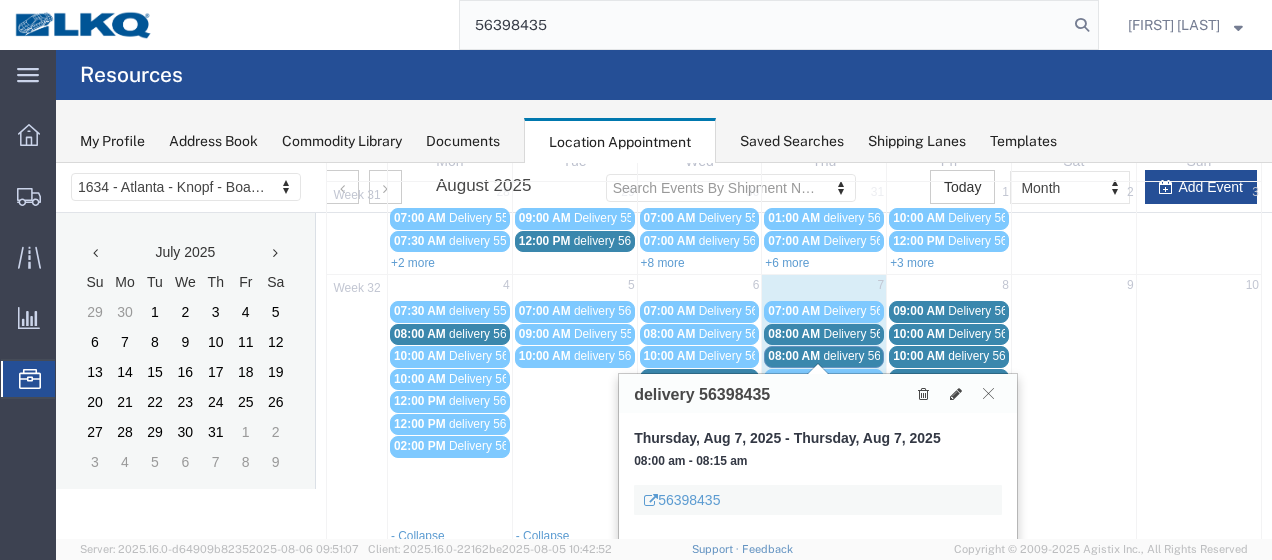 type on "56398435" 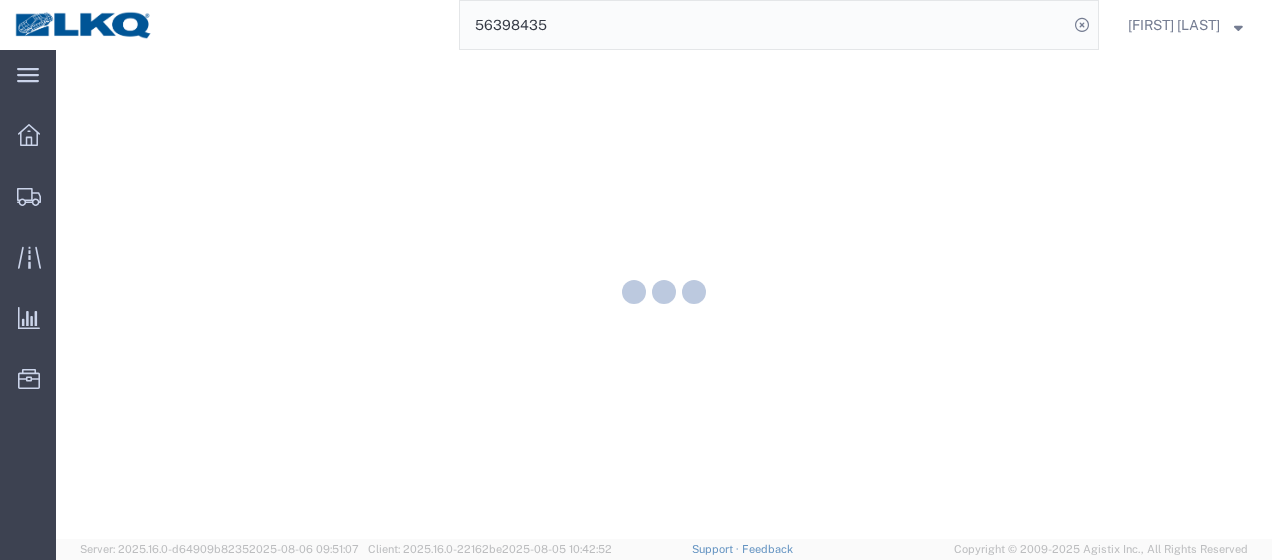 scroll, scrollTop: 0, scrollLeft: 0, axis: both 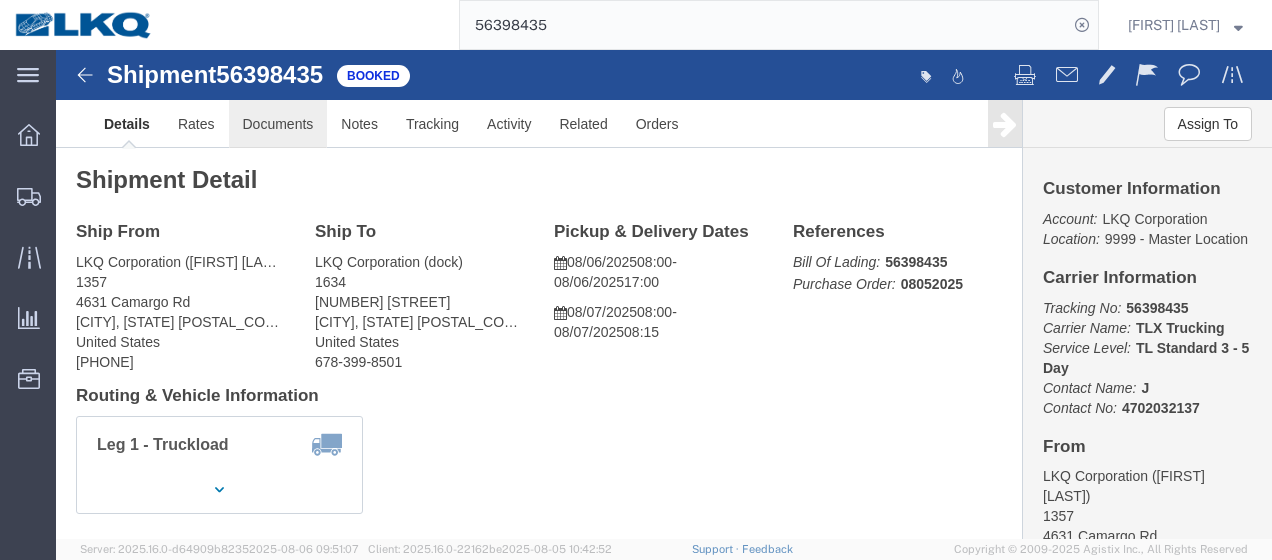 click on "Documents" 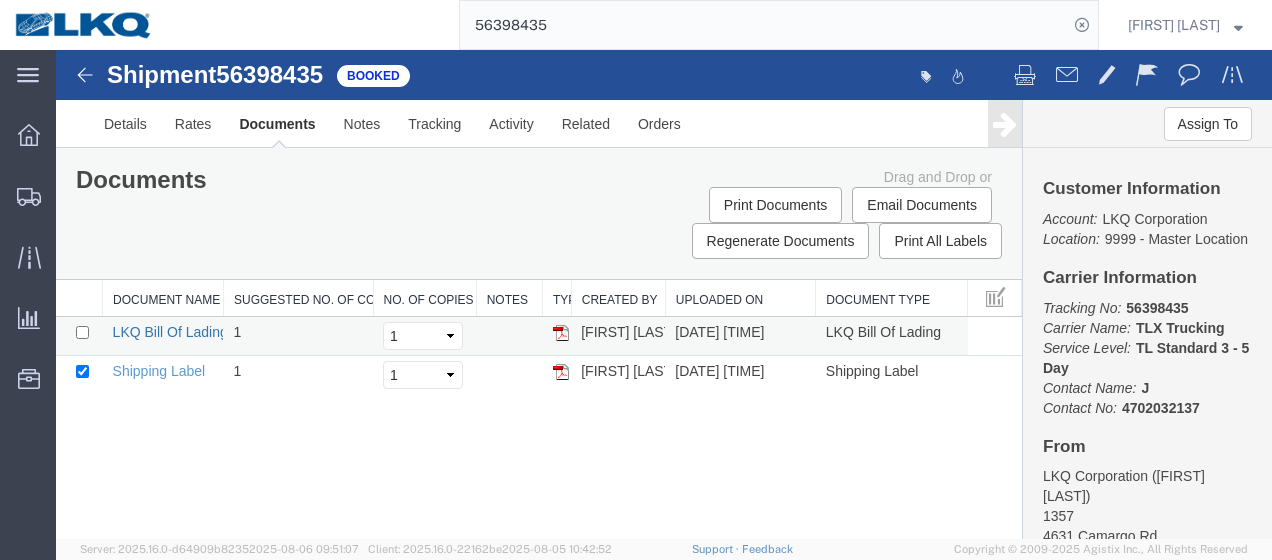click on "LKQ Bill Of Lading" at bounding box center (170, 332) 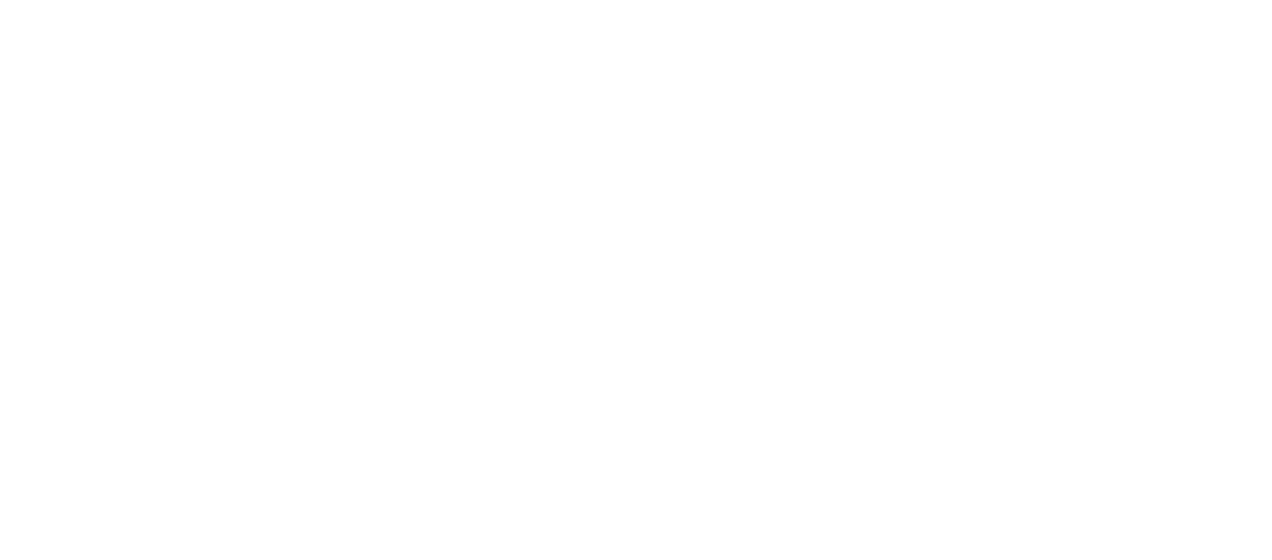 scroll, scrollTop: 0, scrollLeft: 0, axis: both 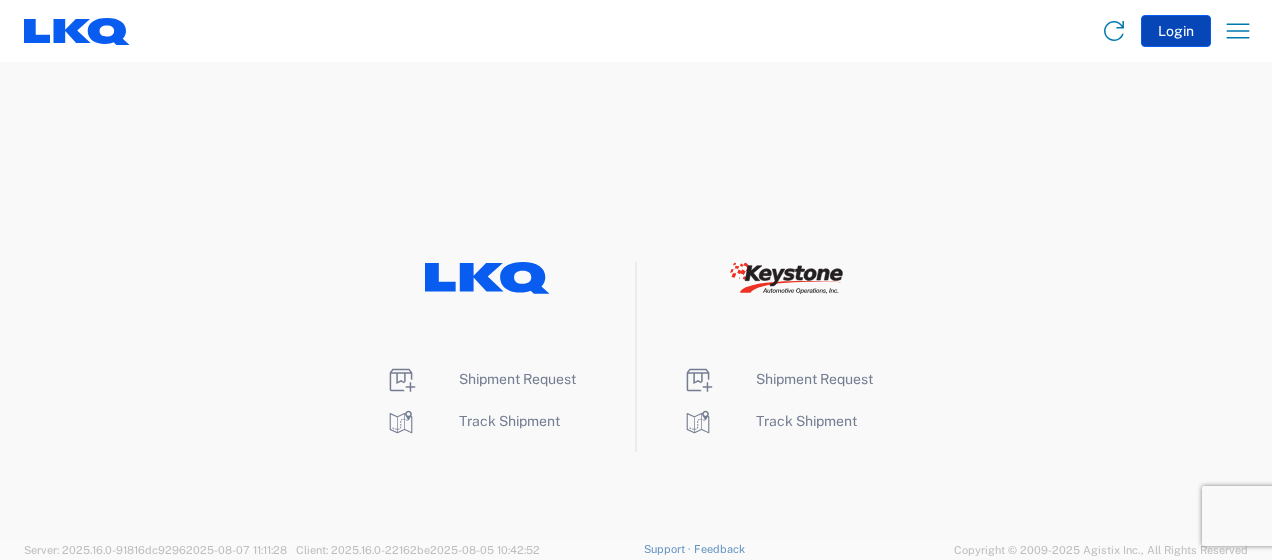 click on "Login" 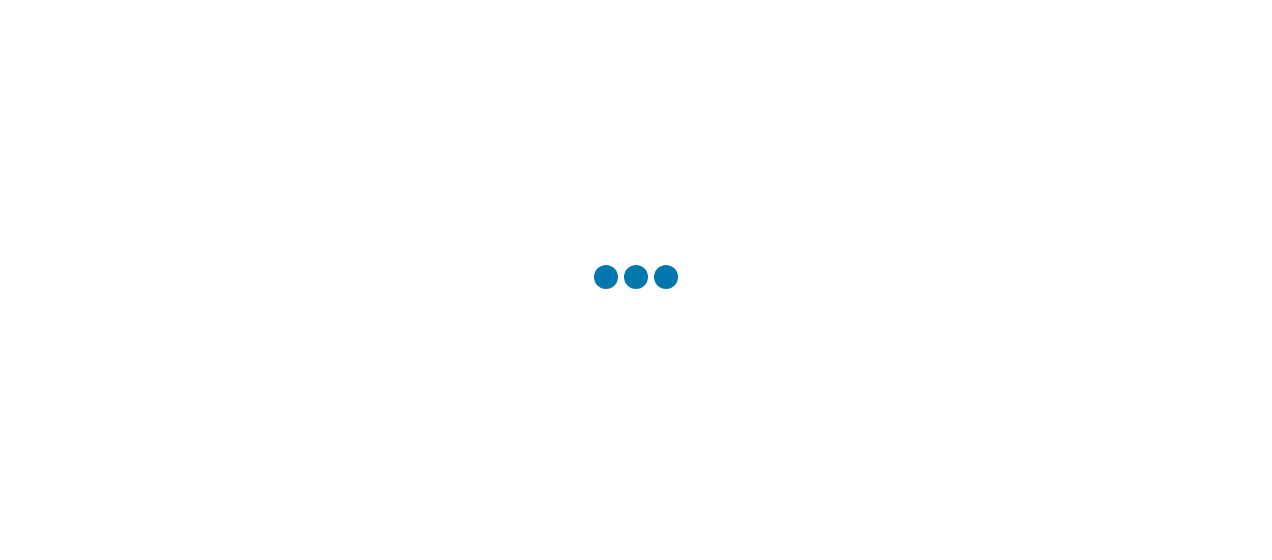 scroll, scrollTop: 0, scrollLeft: 0, axis: both 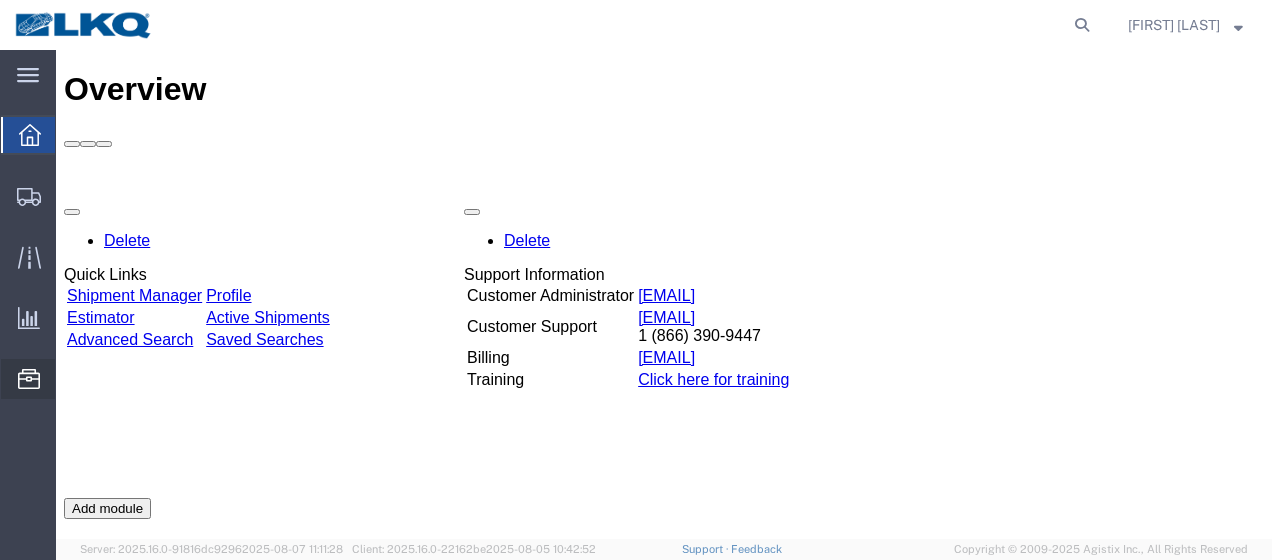 click on "Location Appointment" 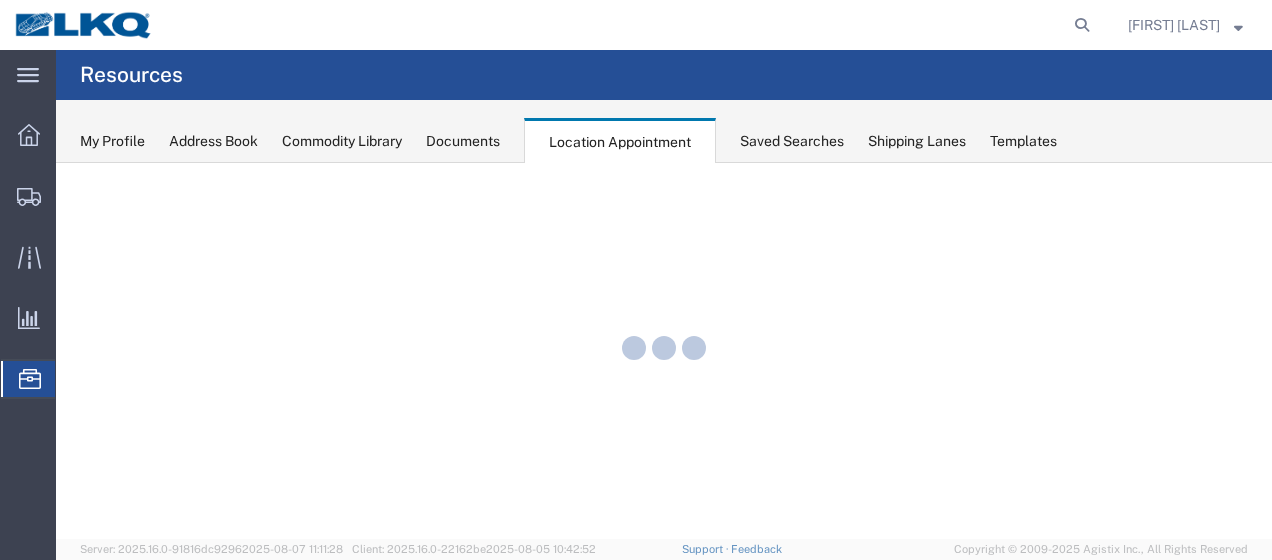 scroll, scrollTop: 0, scrollLeft: 0, axis: both 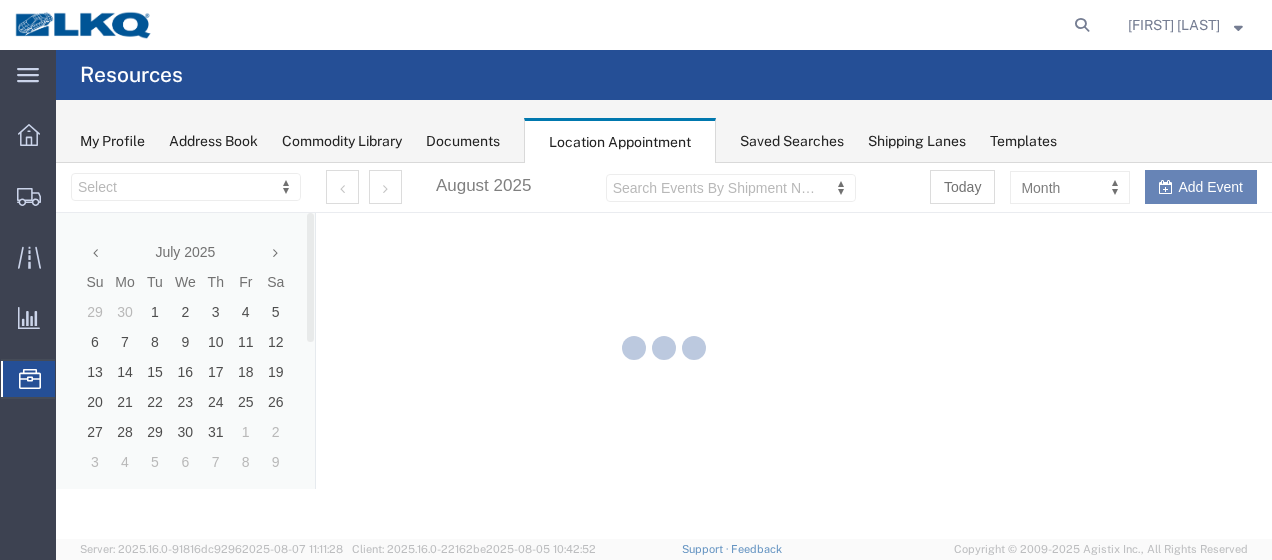 select on "28712" 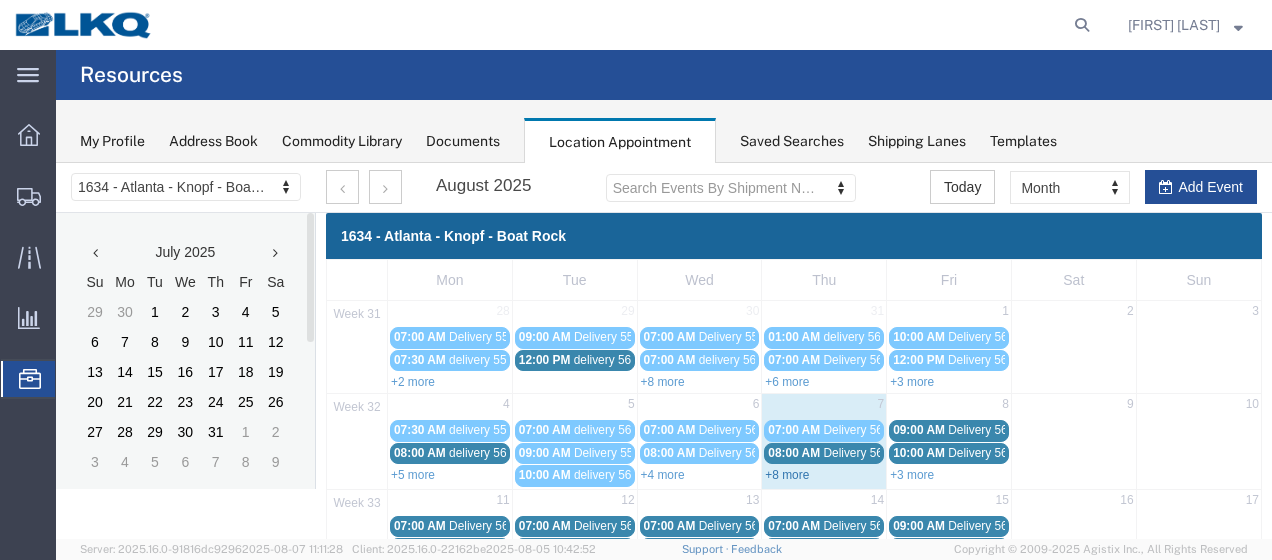 click on "+8 more" at bounding box center (787, 475) 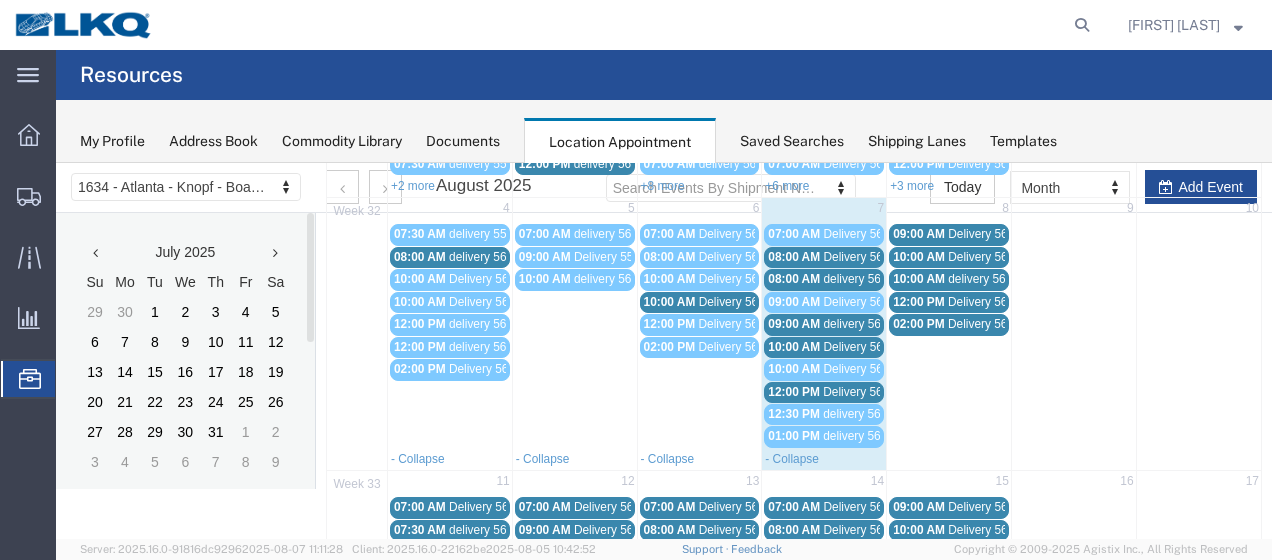 scroll, scrollTop: 200, scrollLeft: 0, axis: vertical 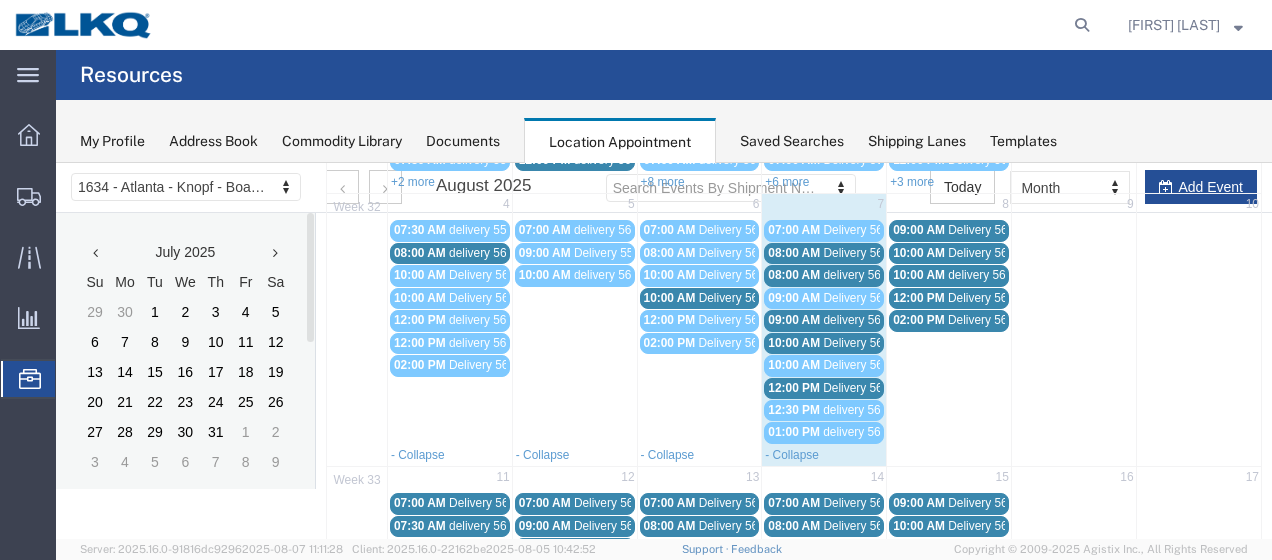click on "10:00 AM" at bounding box center (794, 365) 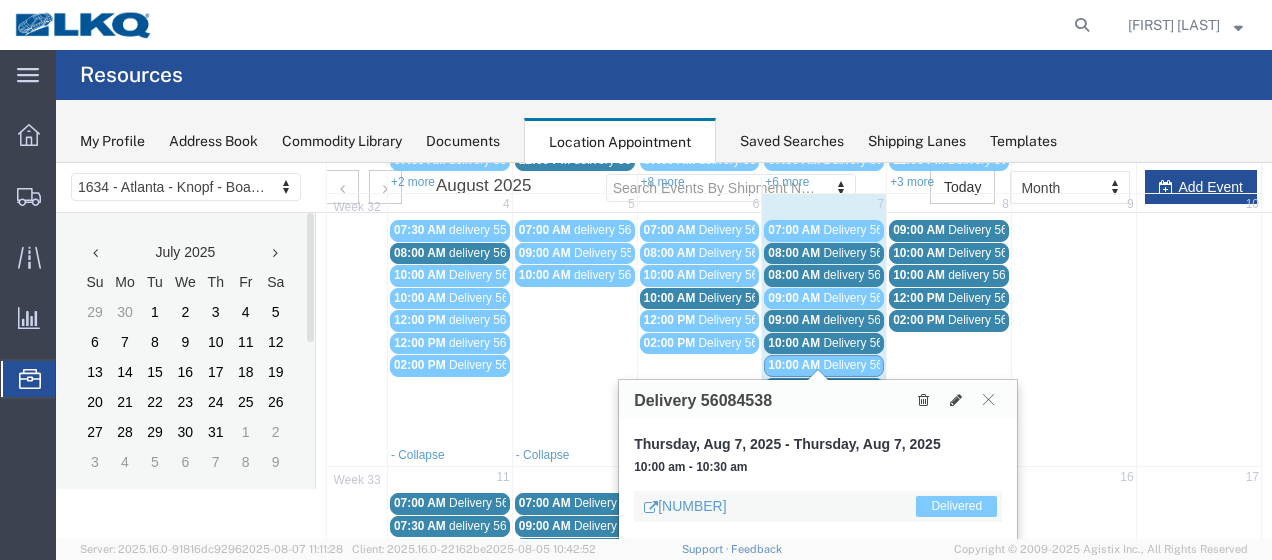 click on "delivery 56374864" at bounding box center (871, 320) 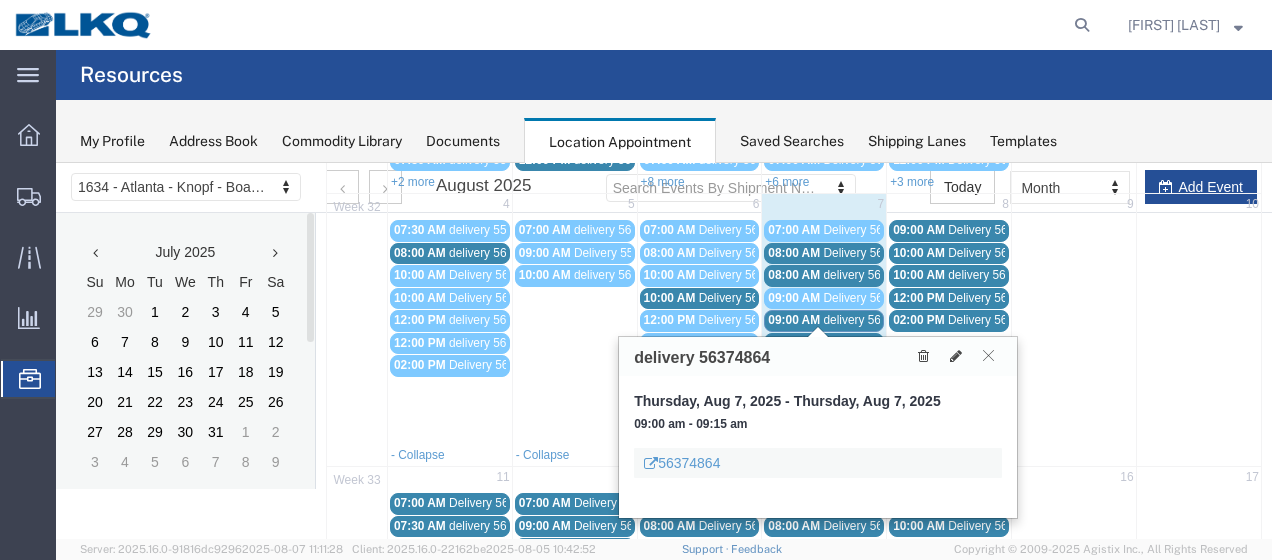 click on "[TIME] Delivery [NUMBER]" at bounding box center (824, 343) 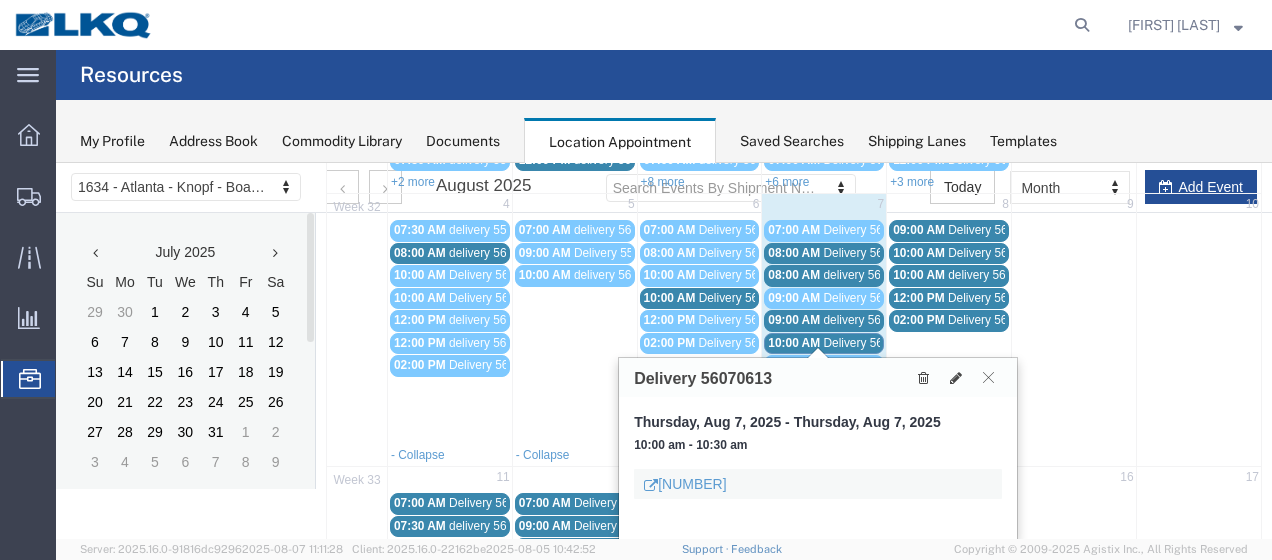 scroll, scrollTop: 300, scrollLeft: 0, axis: vertical 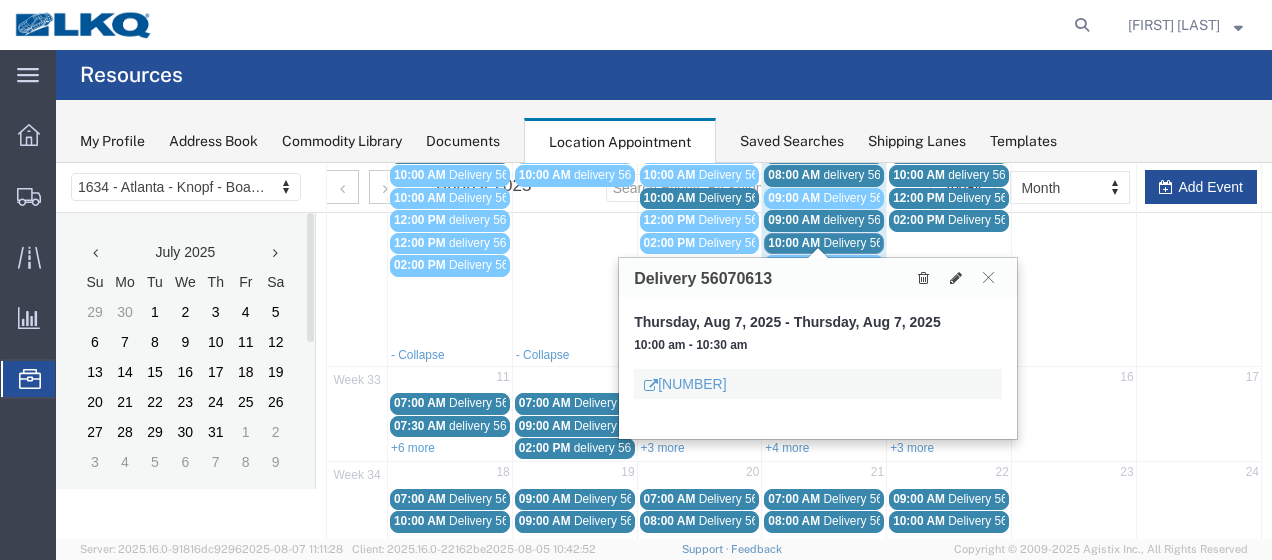 click on "Delivery 56084538" at bounding box center (872, 265) 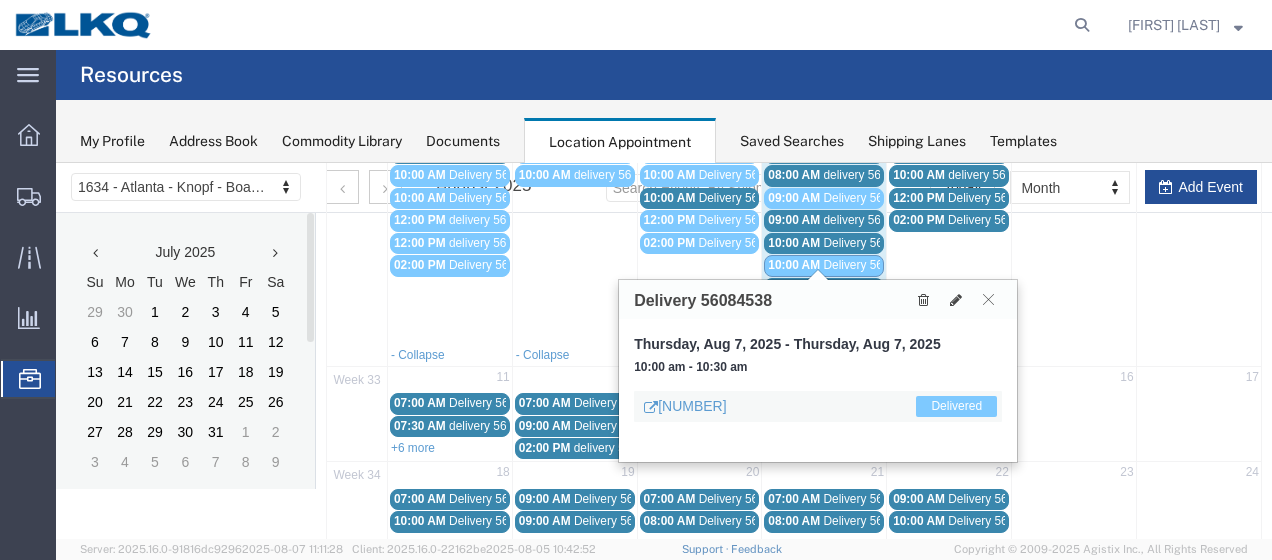 click on "delivery 56398435" at bounding box center [871, 175] 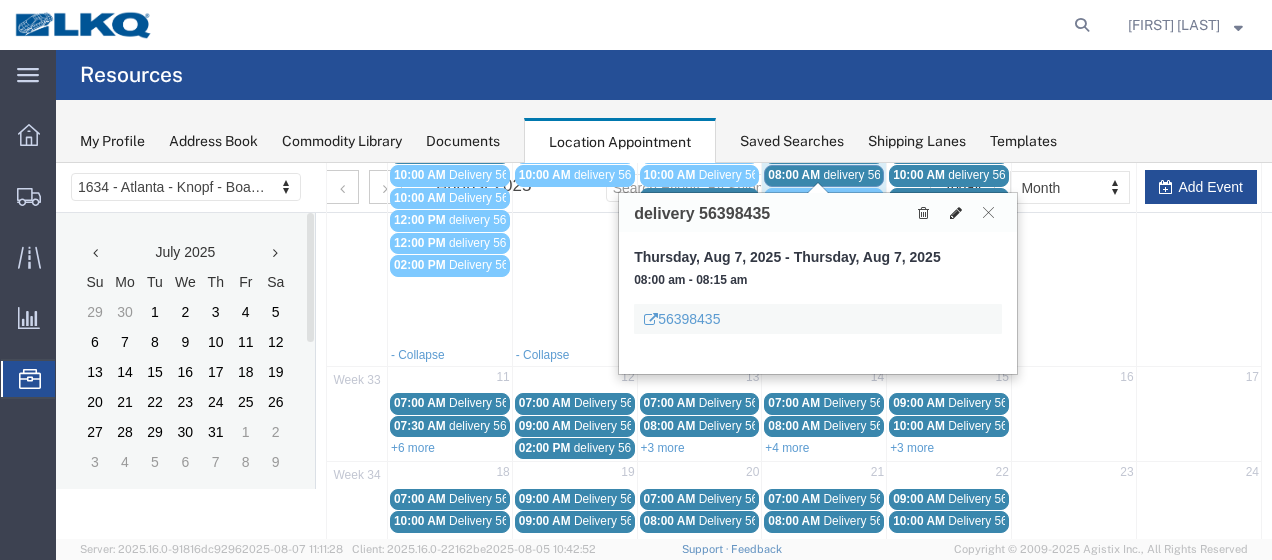 click at bounding box center (956, 213) 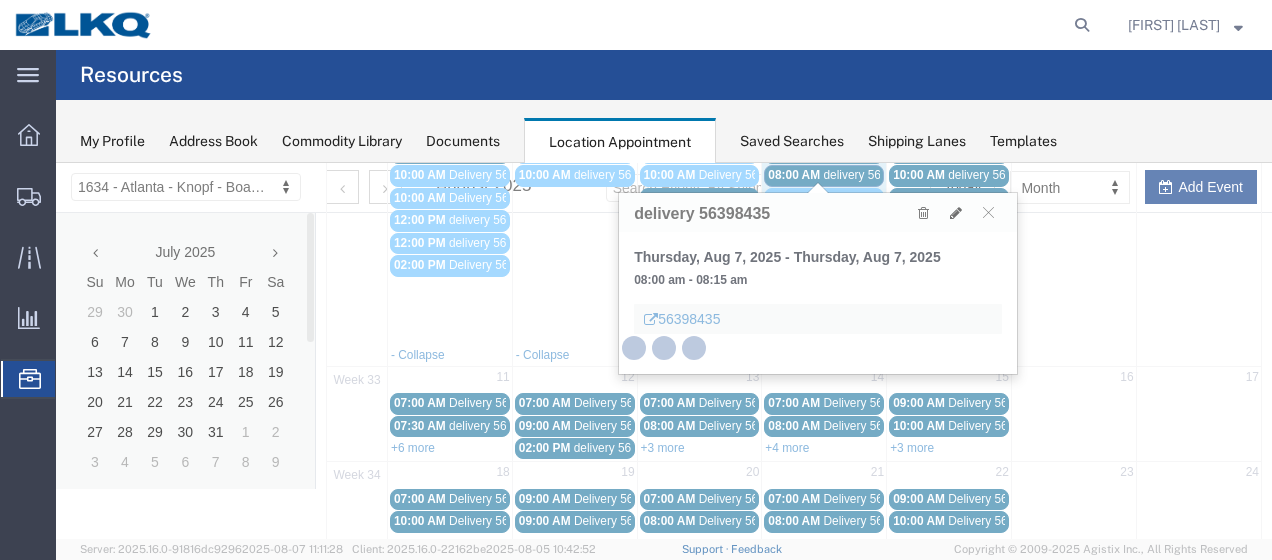 select on "1" 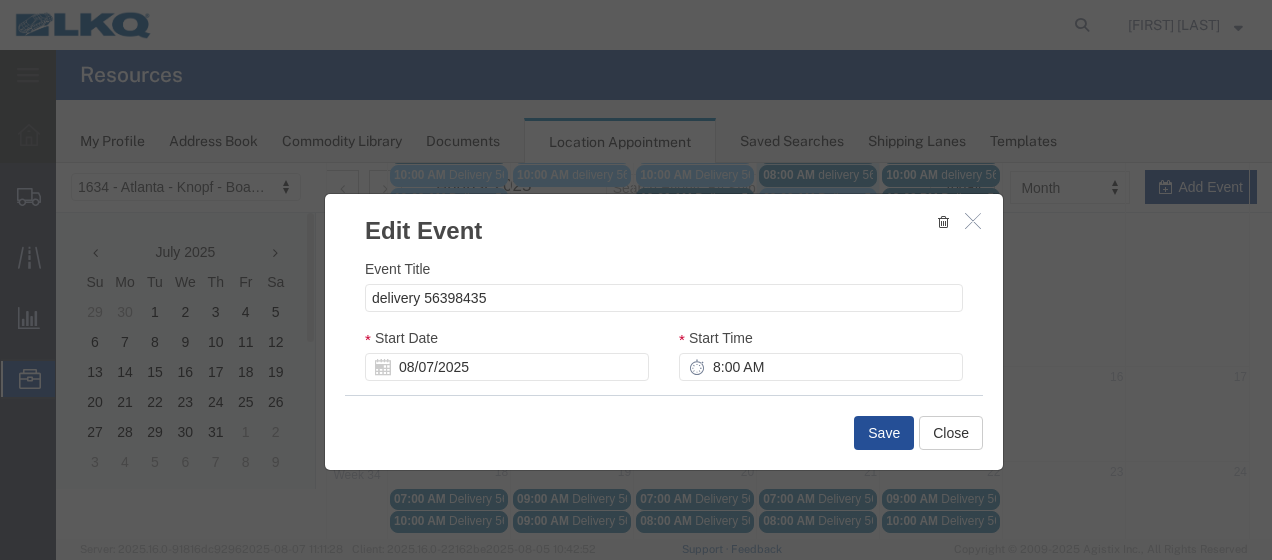 select 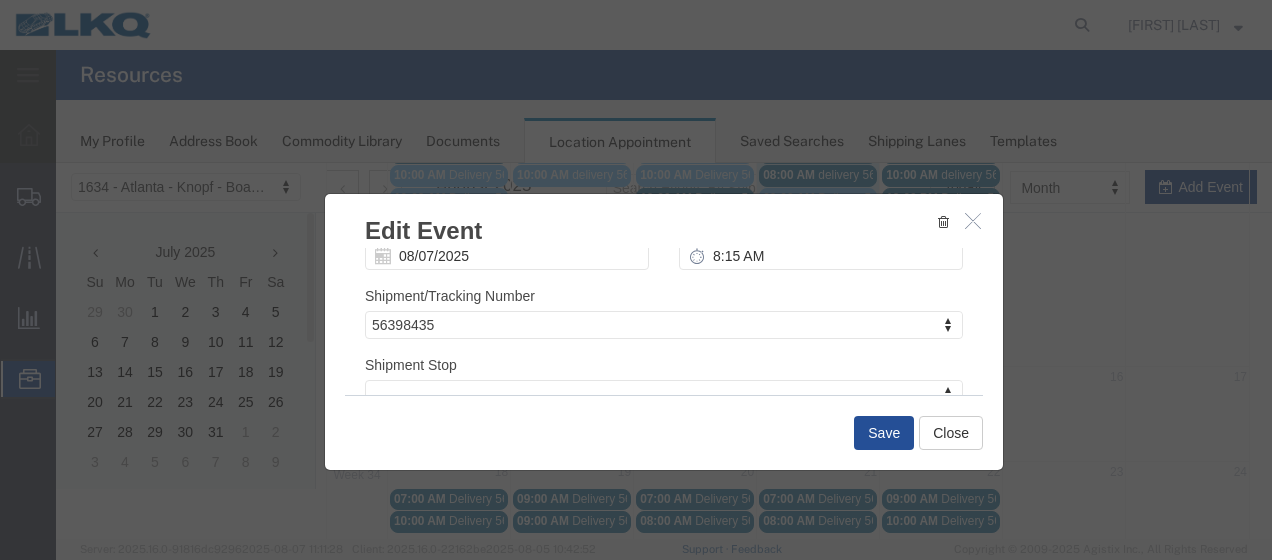 scroll, scrollTop: 258, scrollLeft: 0, axis: vertical 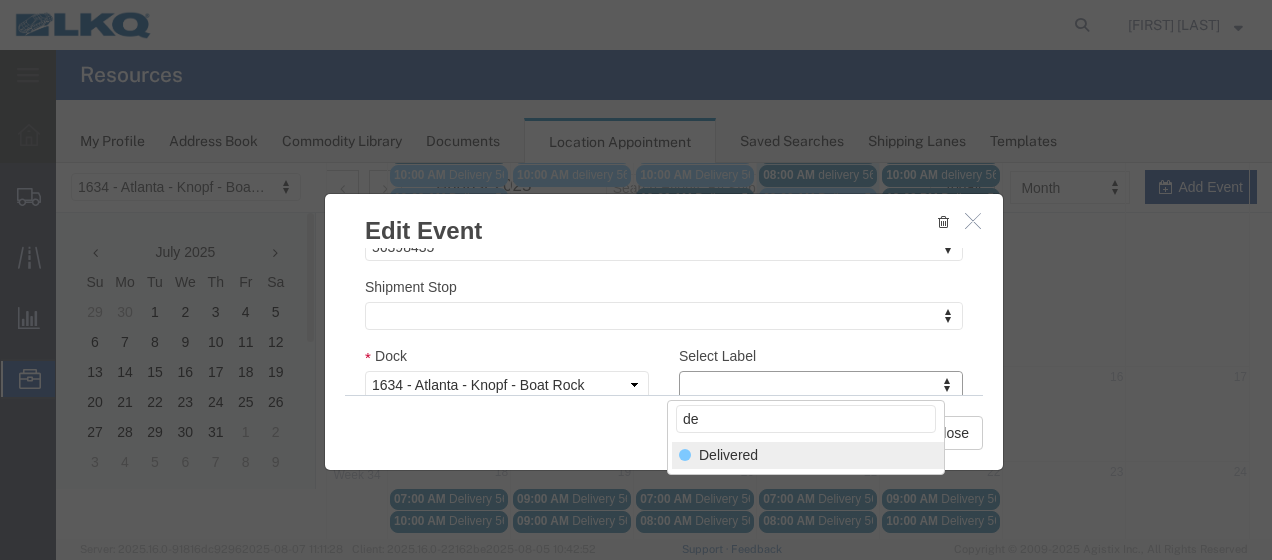type on "de" 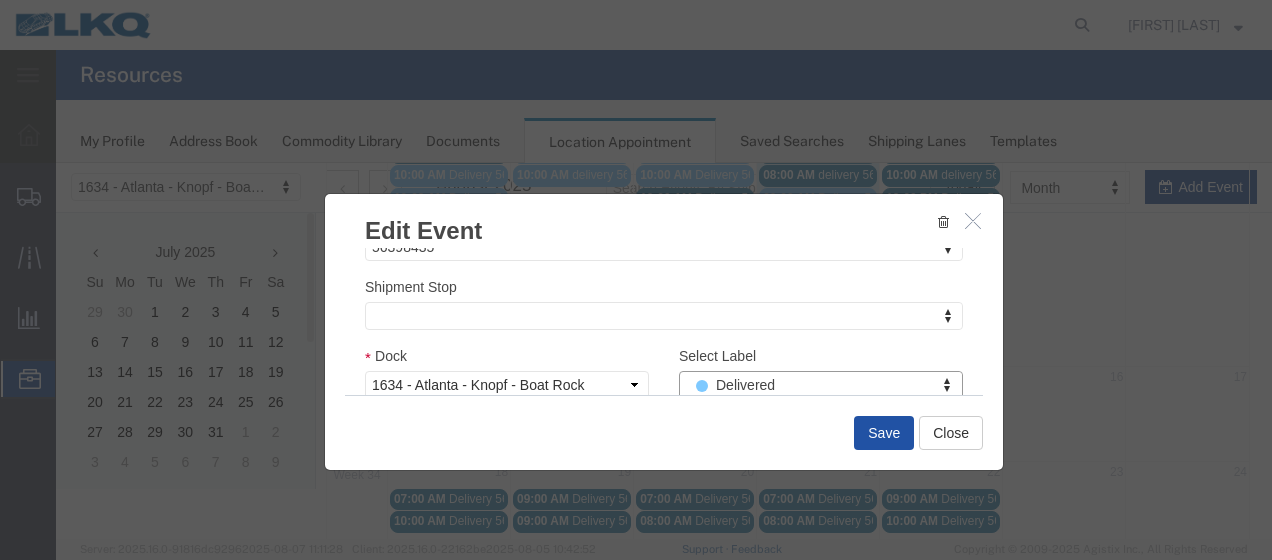 click on "Save" at bounding box center [884, 433] 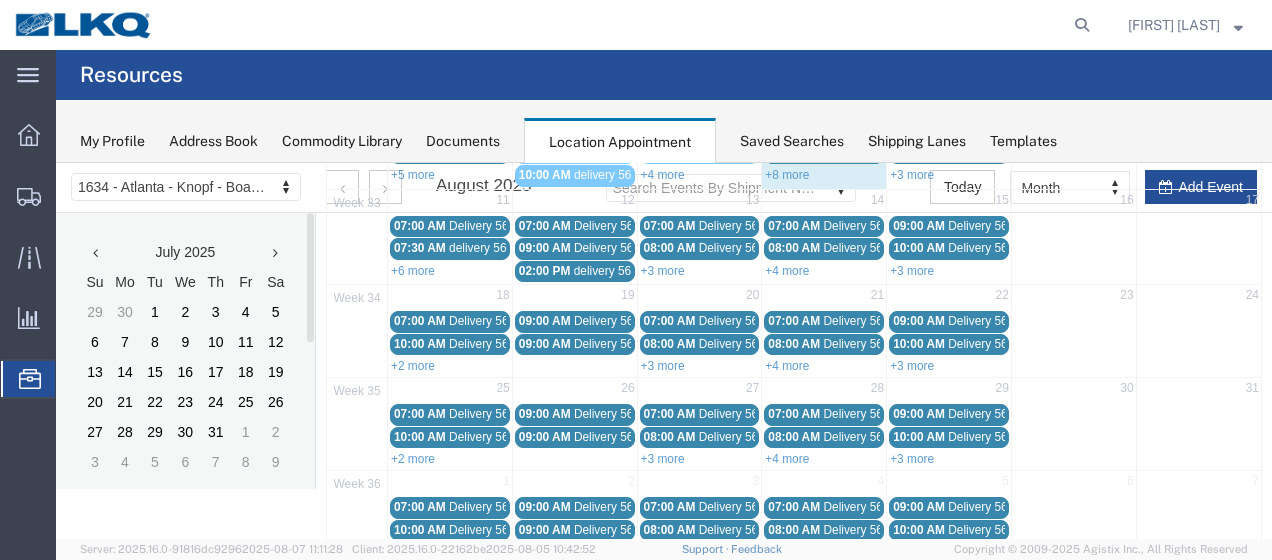 scroll, scrollTop: 119, scrollLeft: 0, axis: vertical 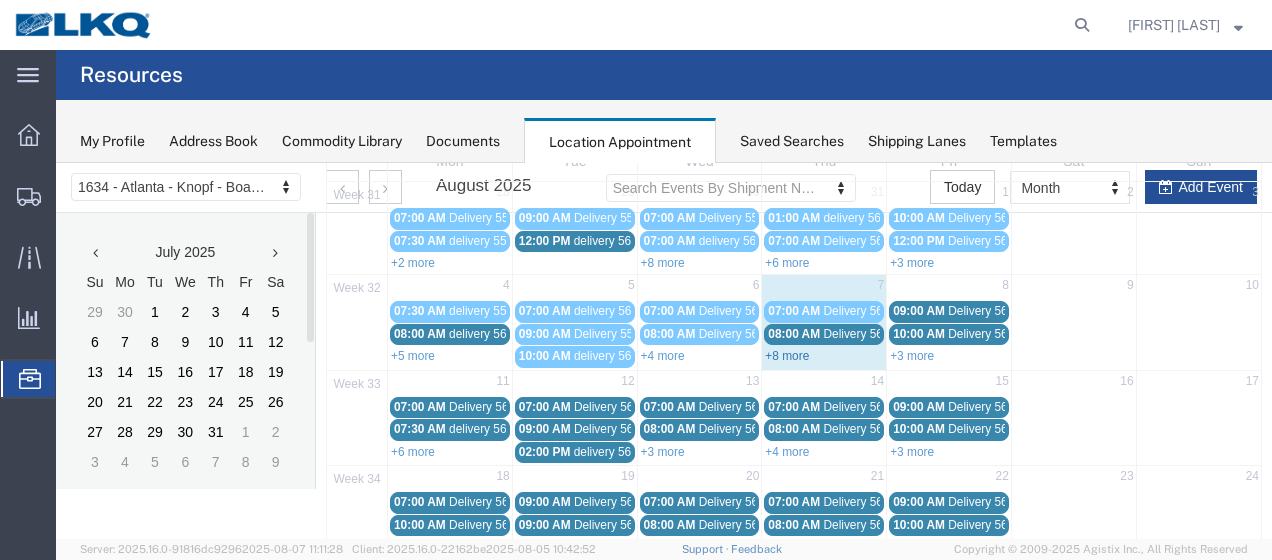 click on "+8 more" at bounding box center [787, 356] 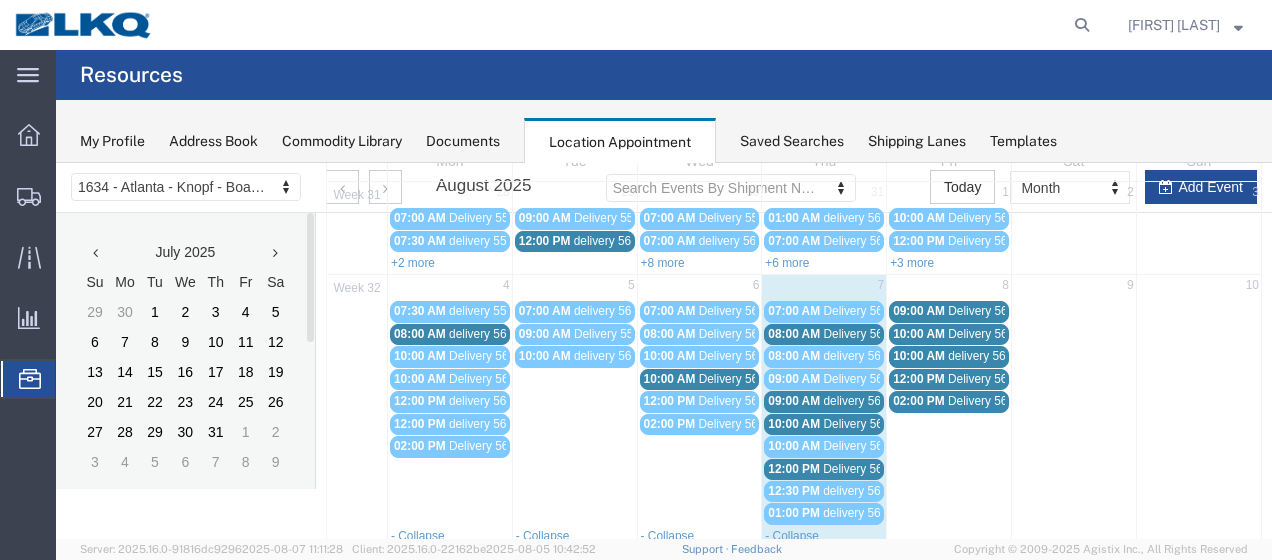 click on "Delivery 56185965" at bounding box center [872, 334] 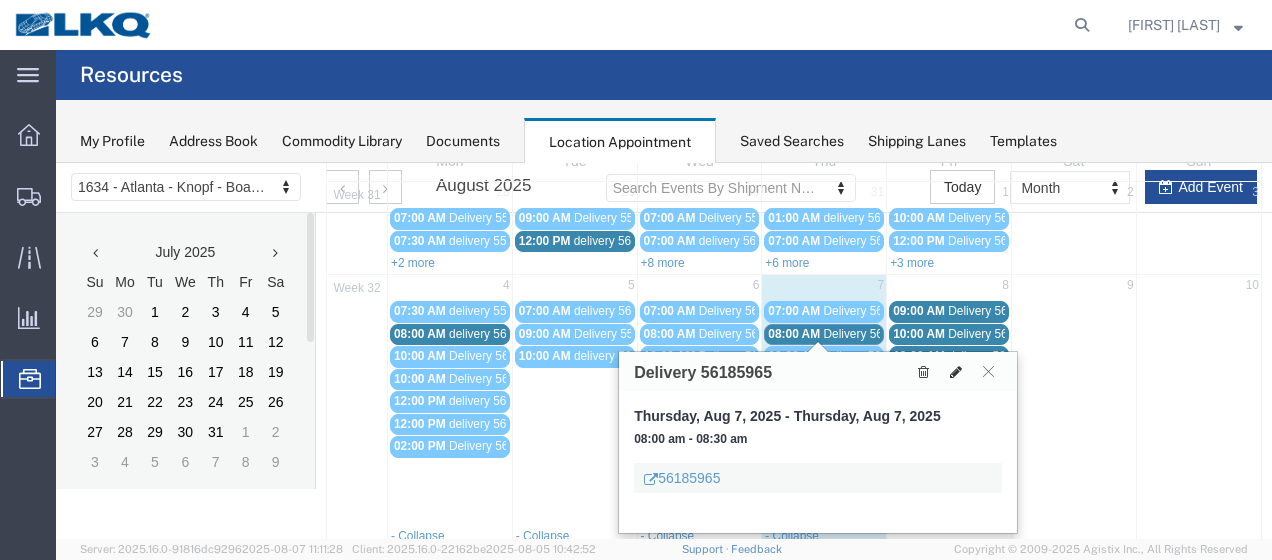 click at bounding box center [956, 372] 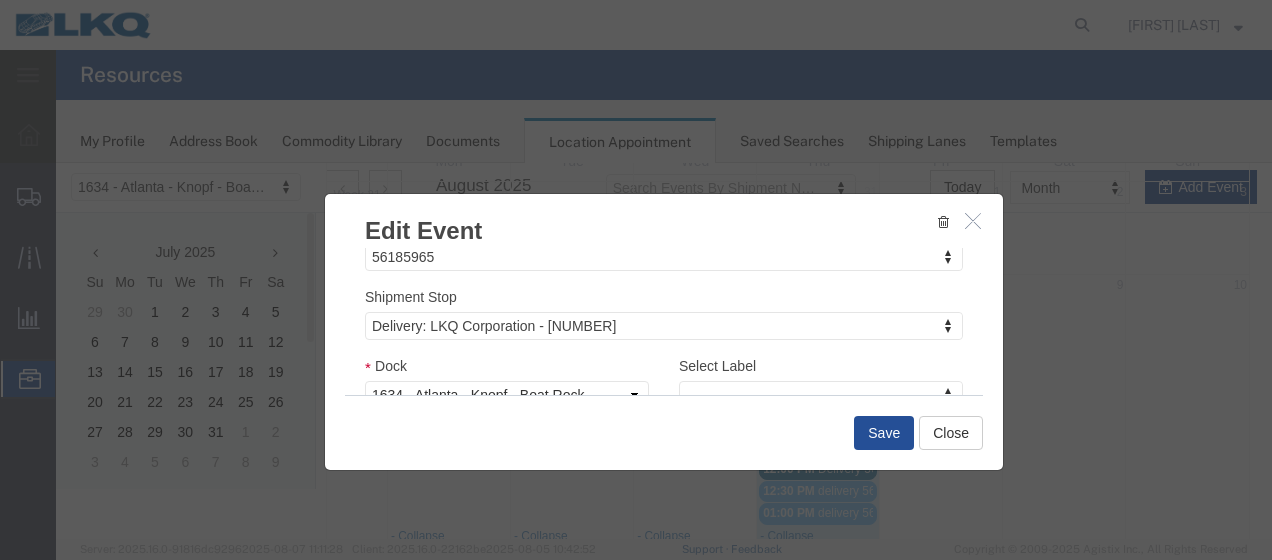 scroll, scrollTop: 258, scrollLeft: 0, axis: vertical 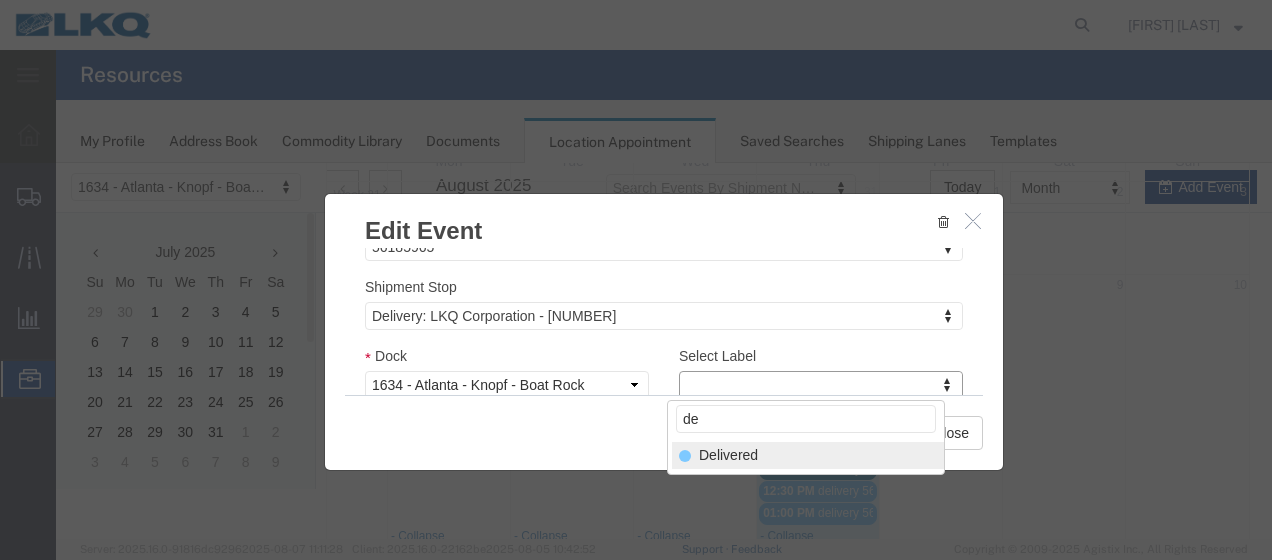 type on "de" 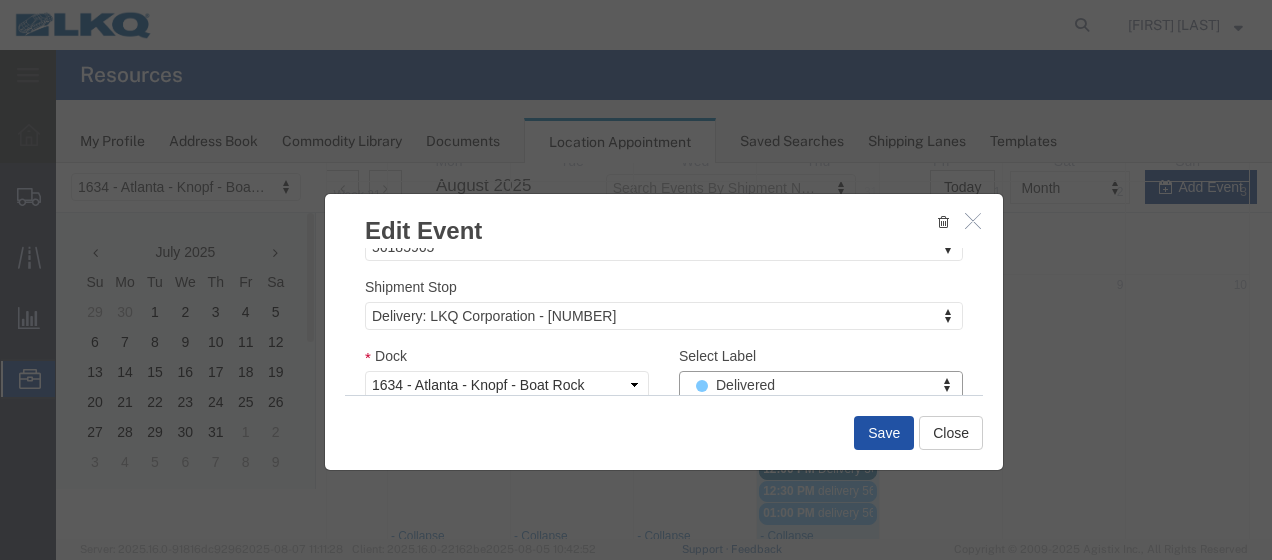 click on "Save" at bounding box center [884, 433] 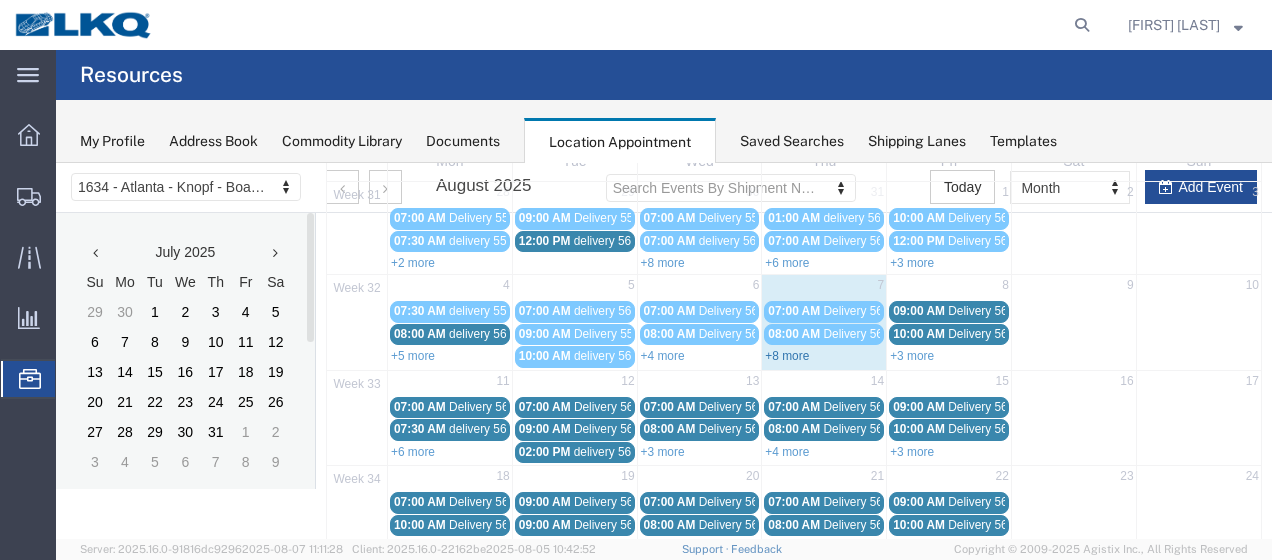click on "+8 more" at bounding box center [787, 356] 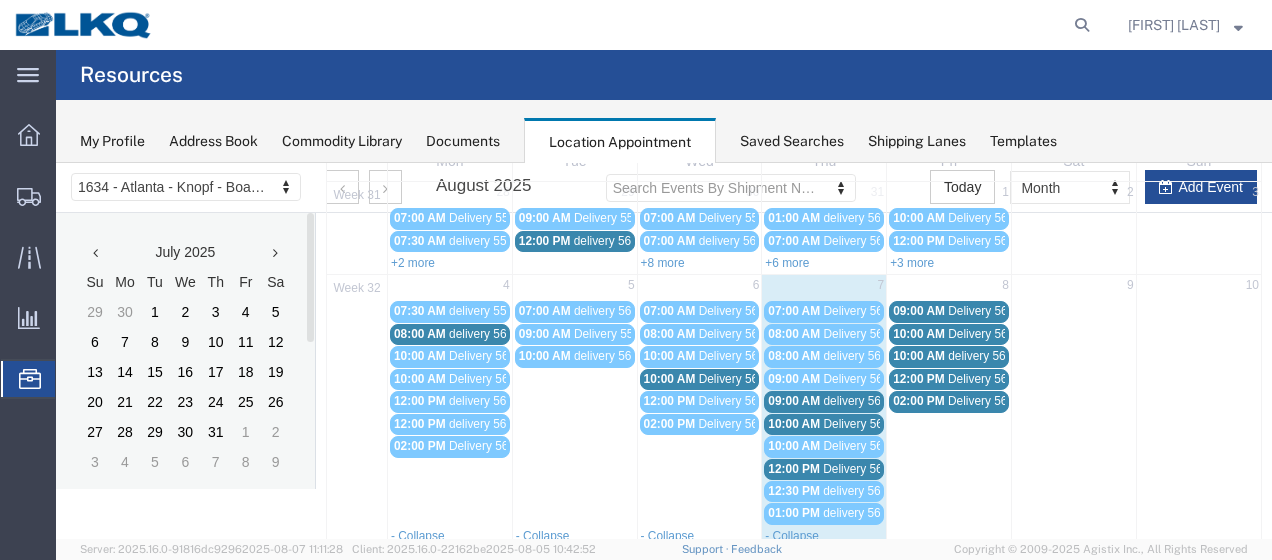 click on "09:00 AM" at bounding box center (794, 379) 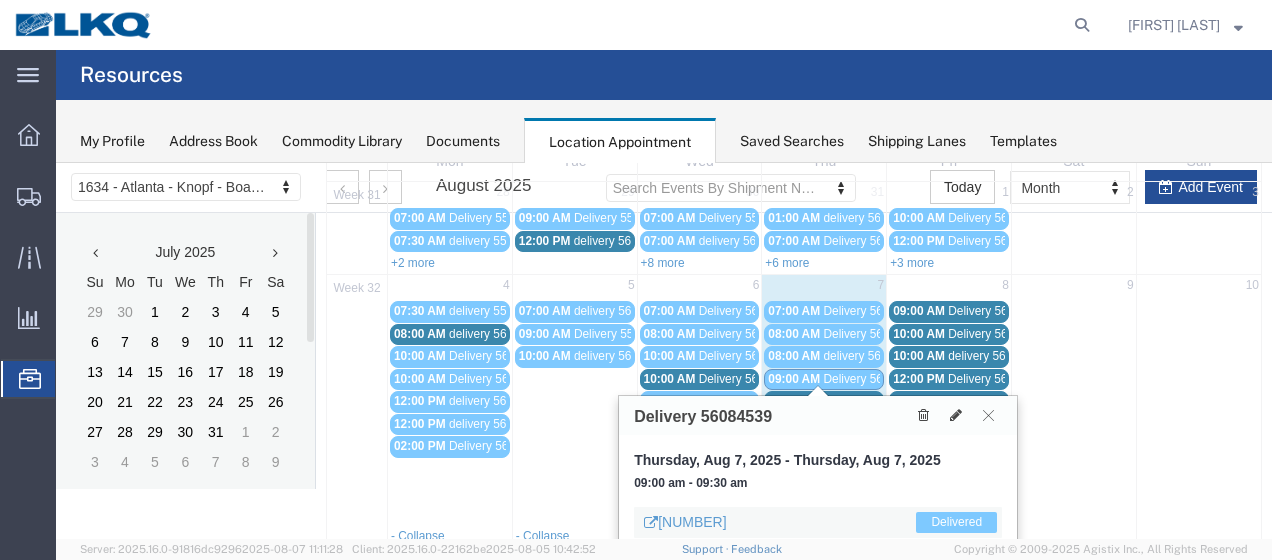 click on "08:00 AM" at bounding box center [794, 356] 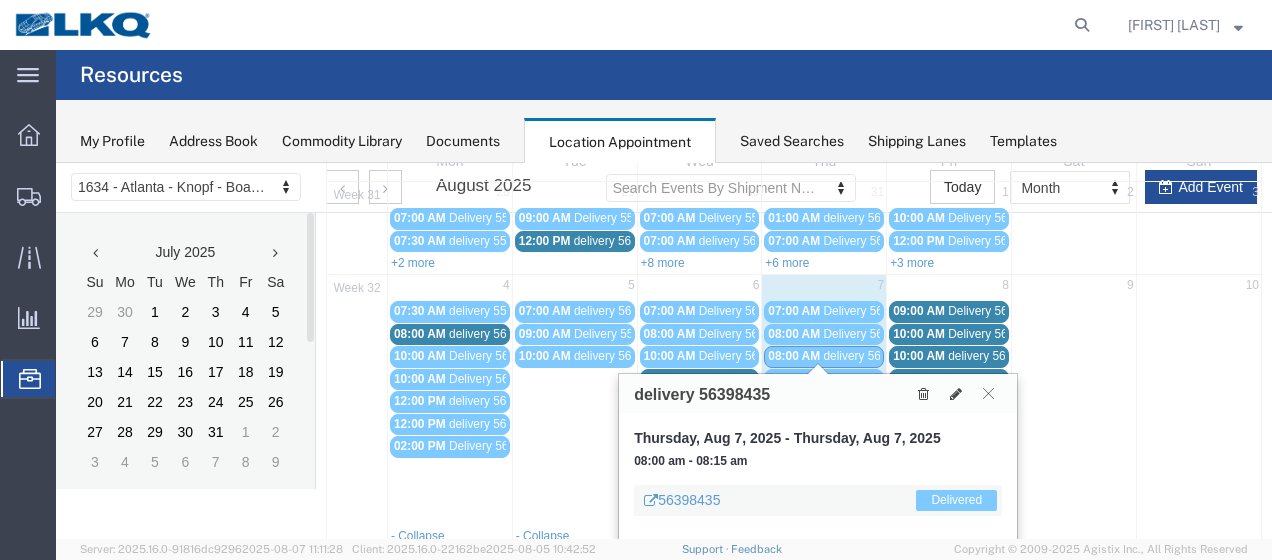click on "08:00 AM   Delivery 56185965" at bounding box center [824, 334] 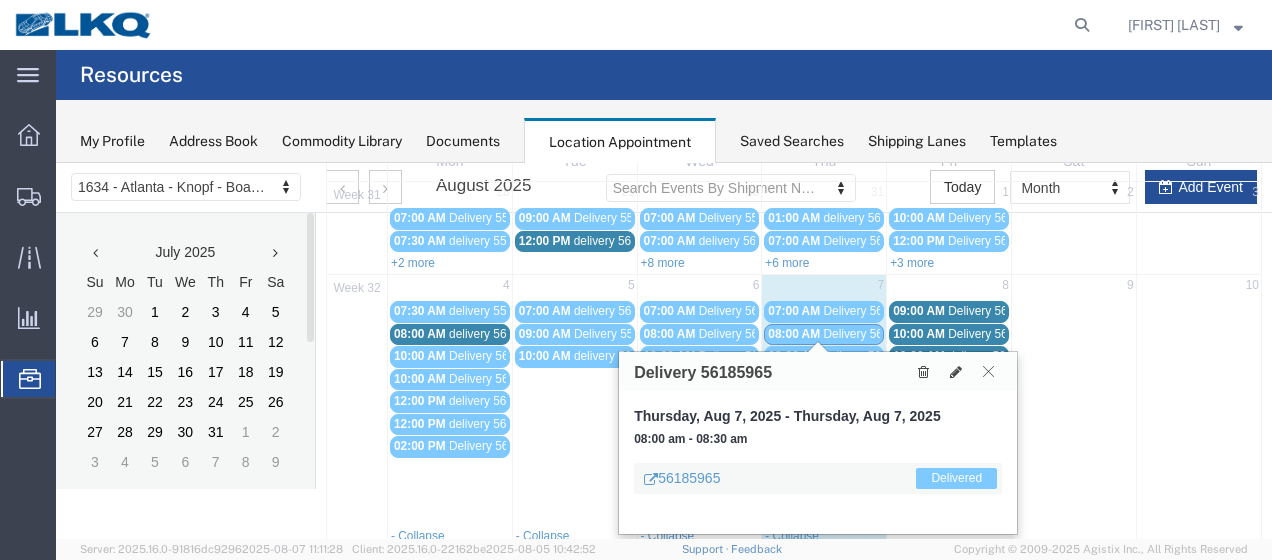click at bounding box center [988, 371] 